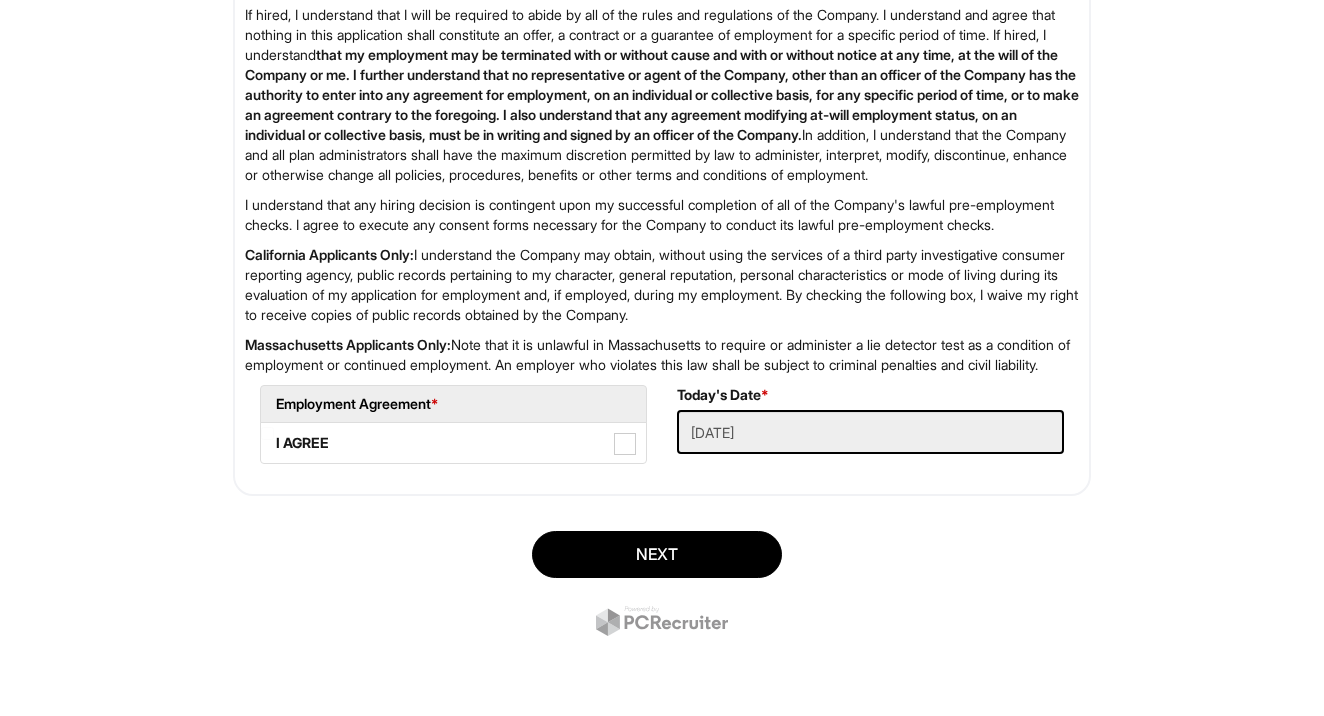 scroll, scrollTop: 3262, scrollLeft: 0, axis: vertical 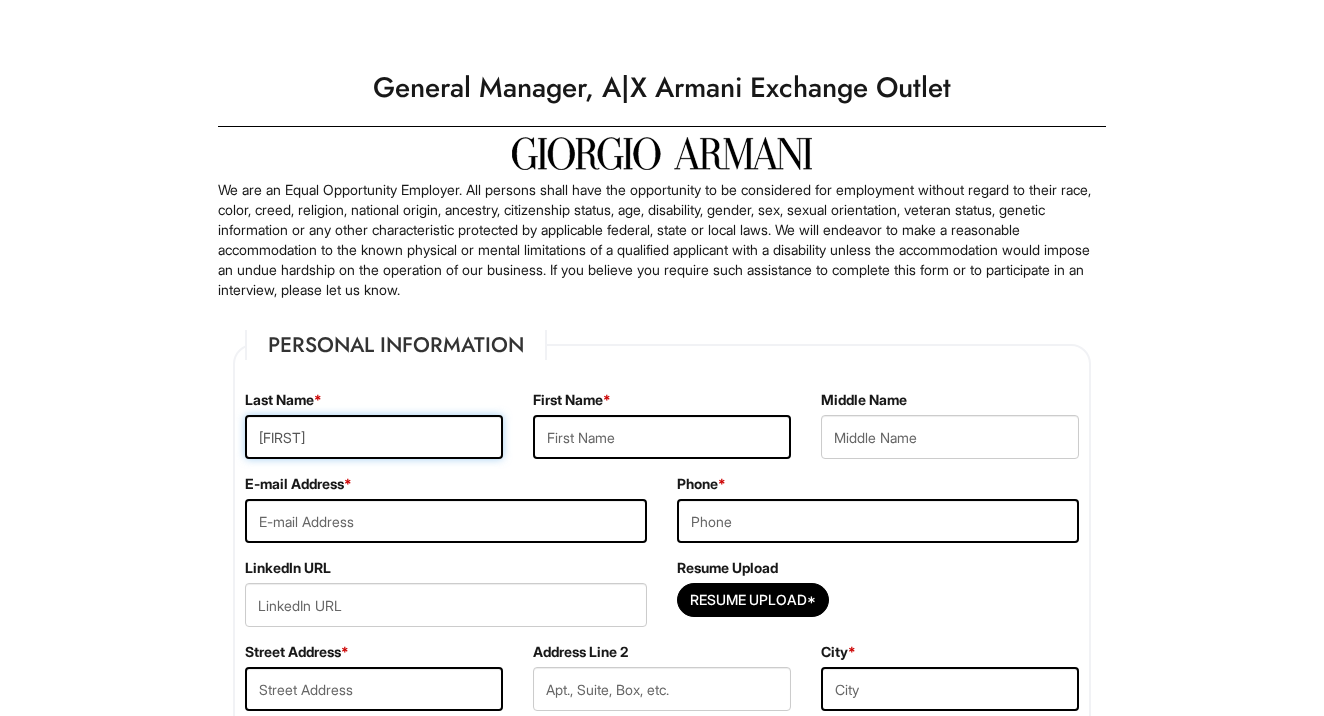 type on "[FIRST]" 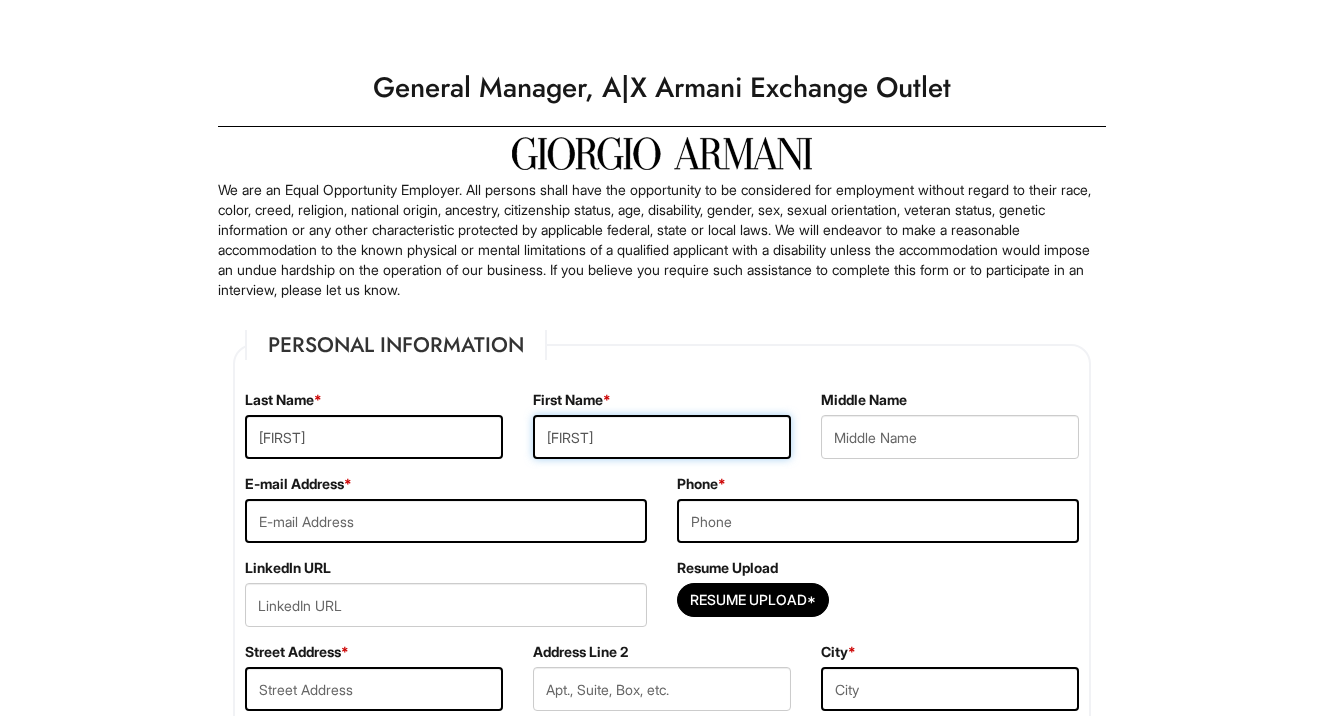 type on "[FIRST]" 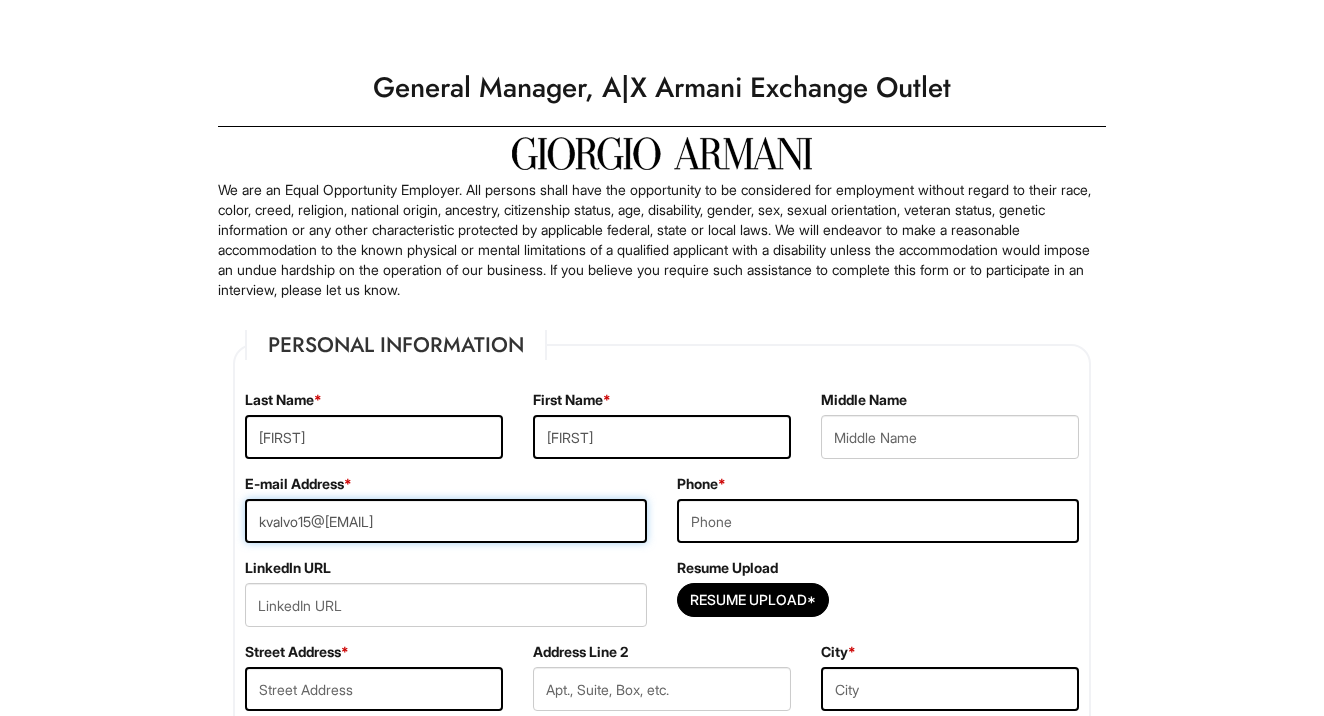 type on "kvalvo15@[EMAIL]" 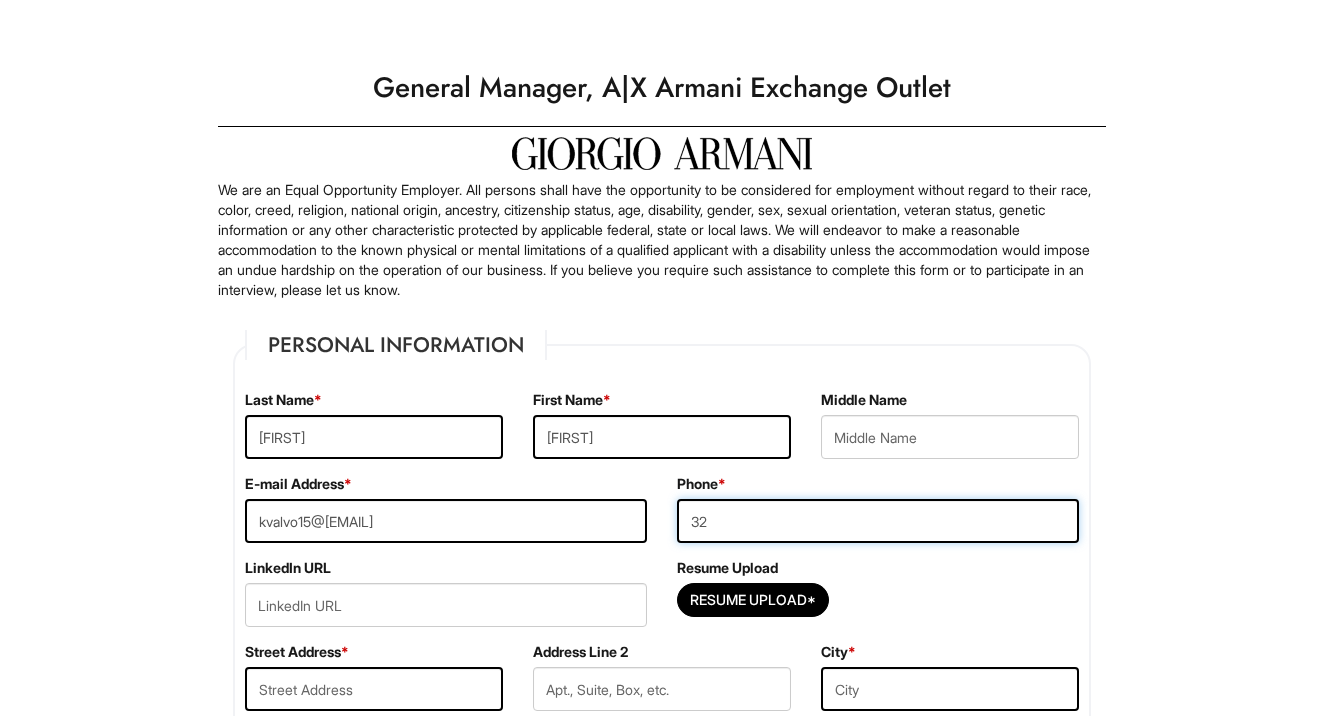 type on "3" 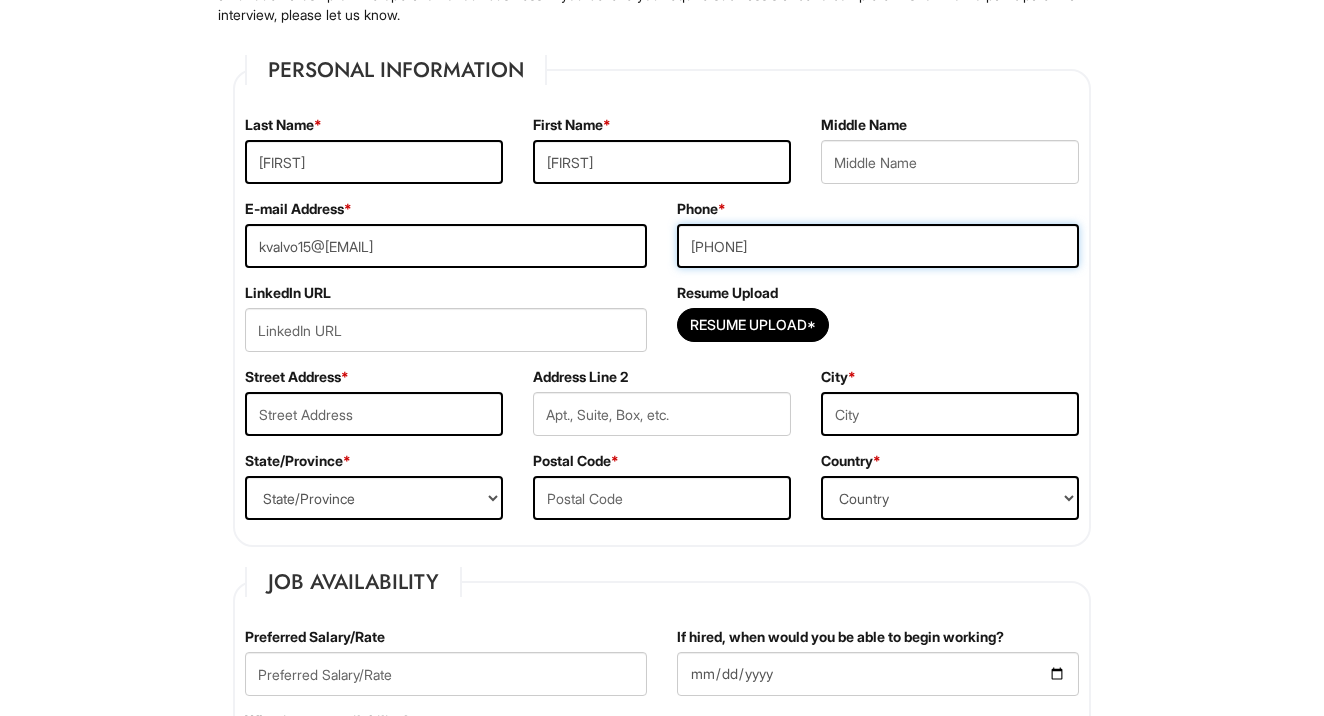scroll, scrollTop: 296, scrollLeft: 0, axis: vertical 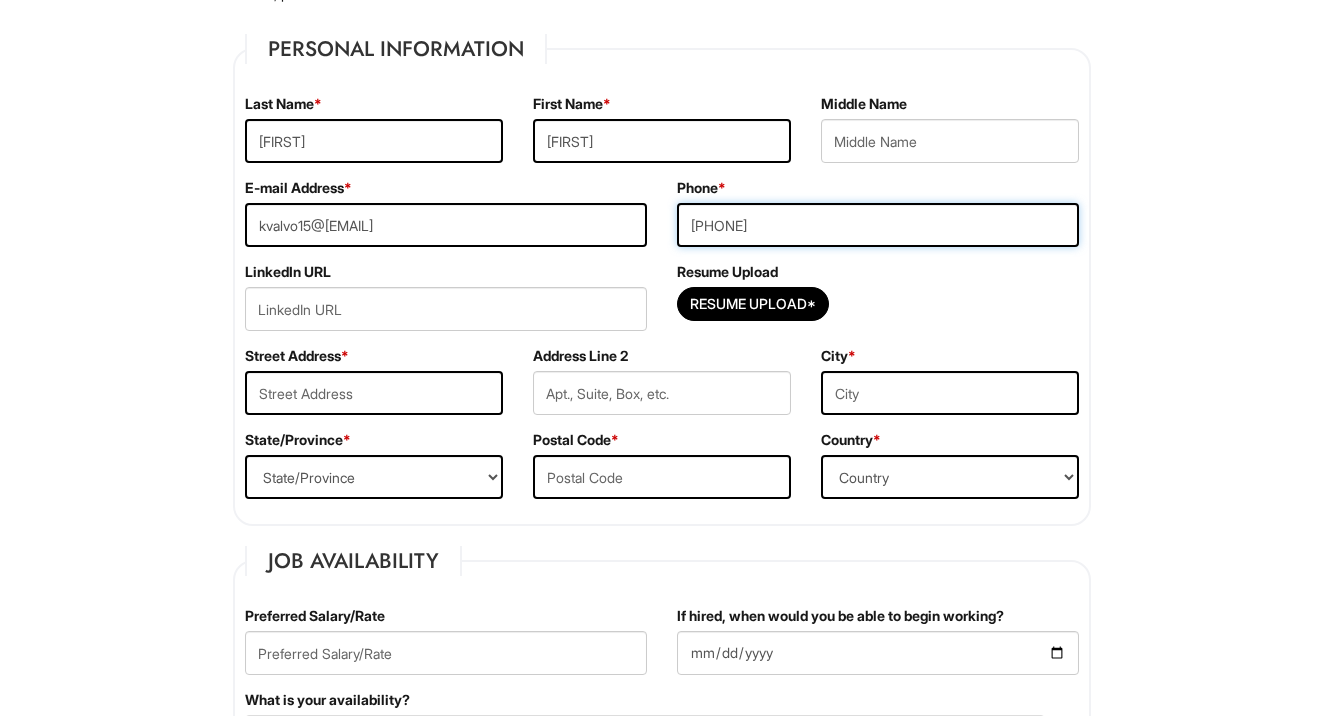 type on "[PHONE]" 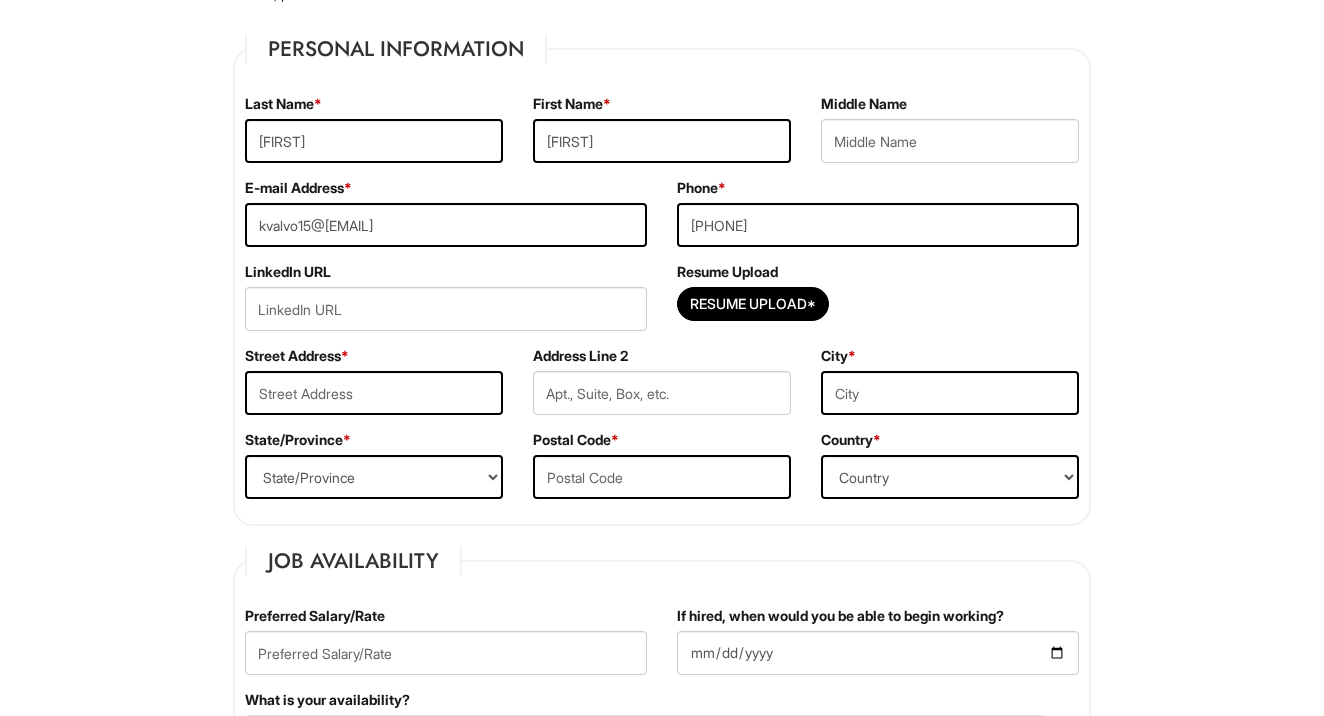 click on "Resume Upload" at bounding box center (727, 272) 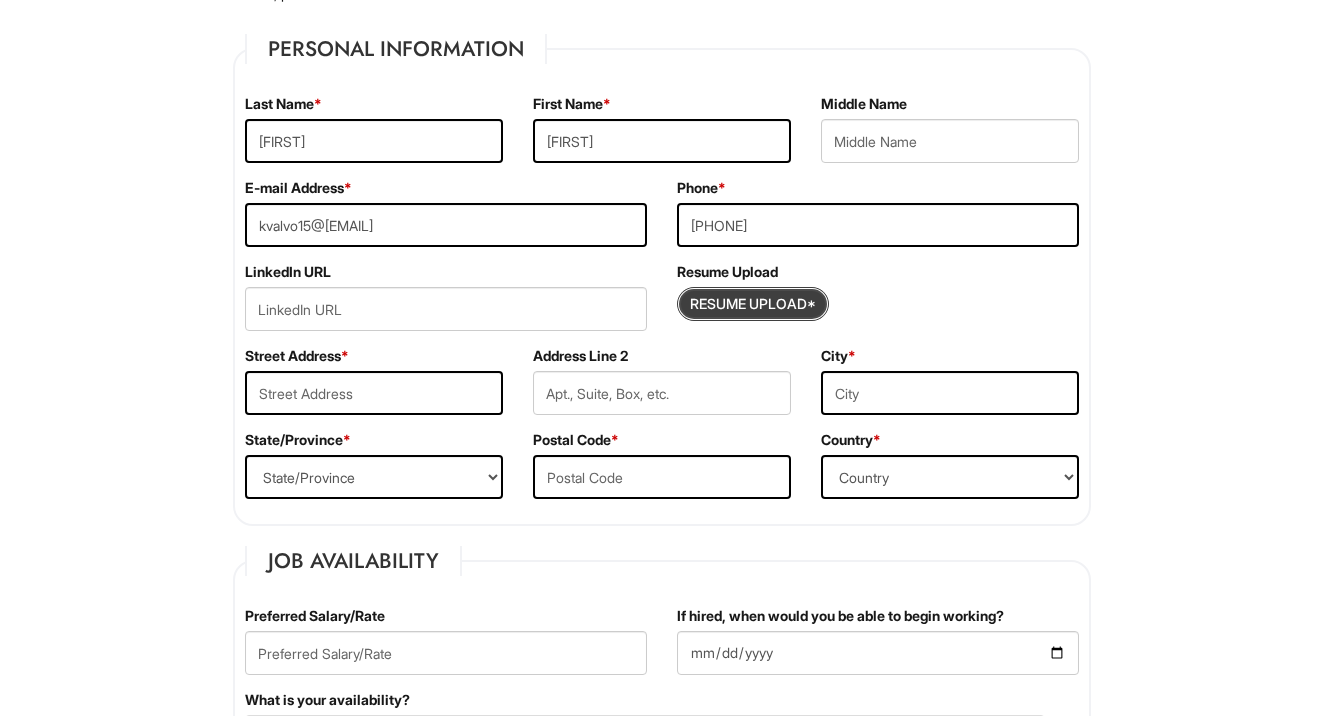 click at bounding box center [753, 304] 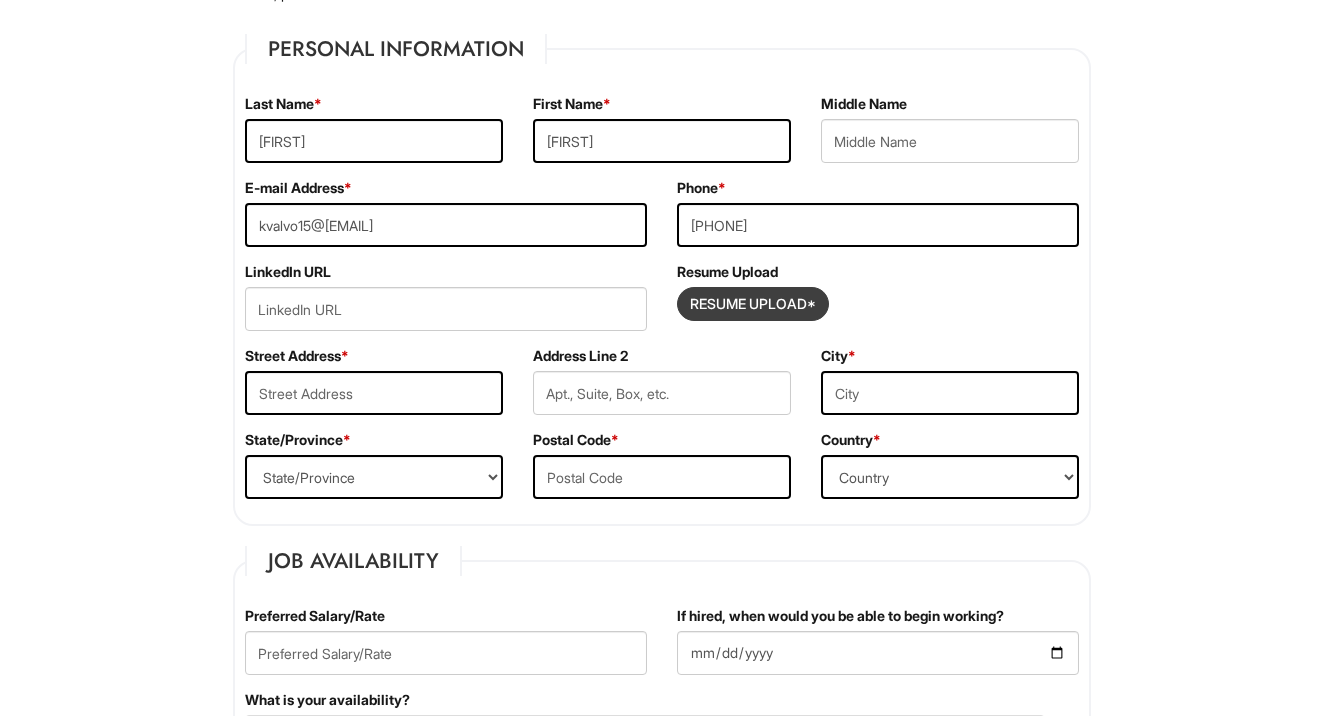 type on "C:\fakepath\Resume [MONTH] [YEAR].pdf" 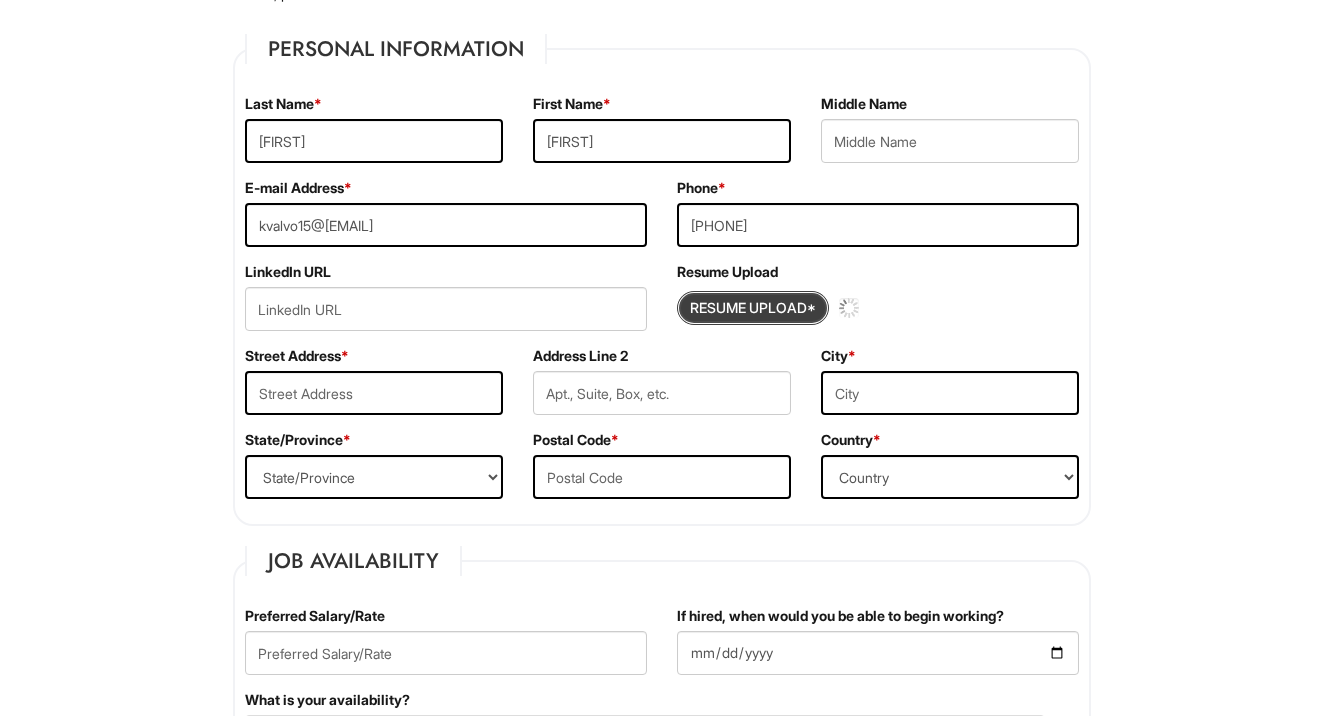 type 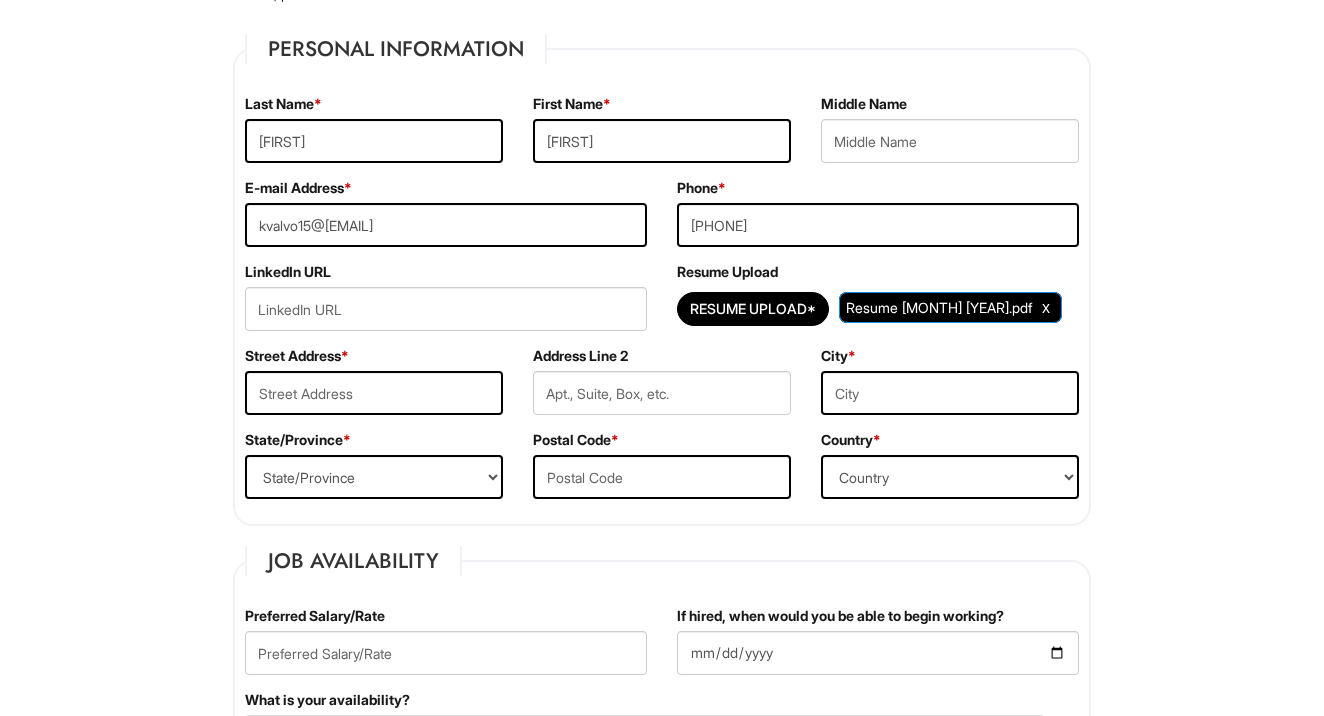 click on "Street Address  *" at bounding box center (374, 388) 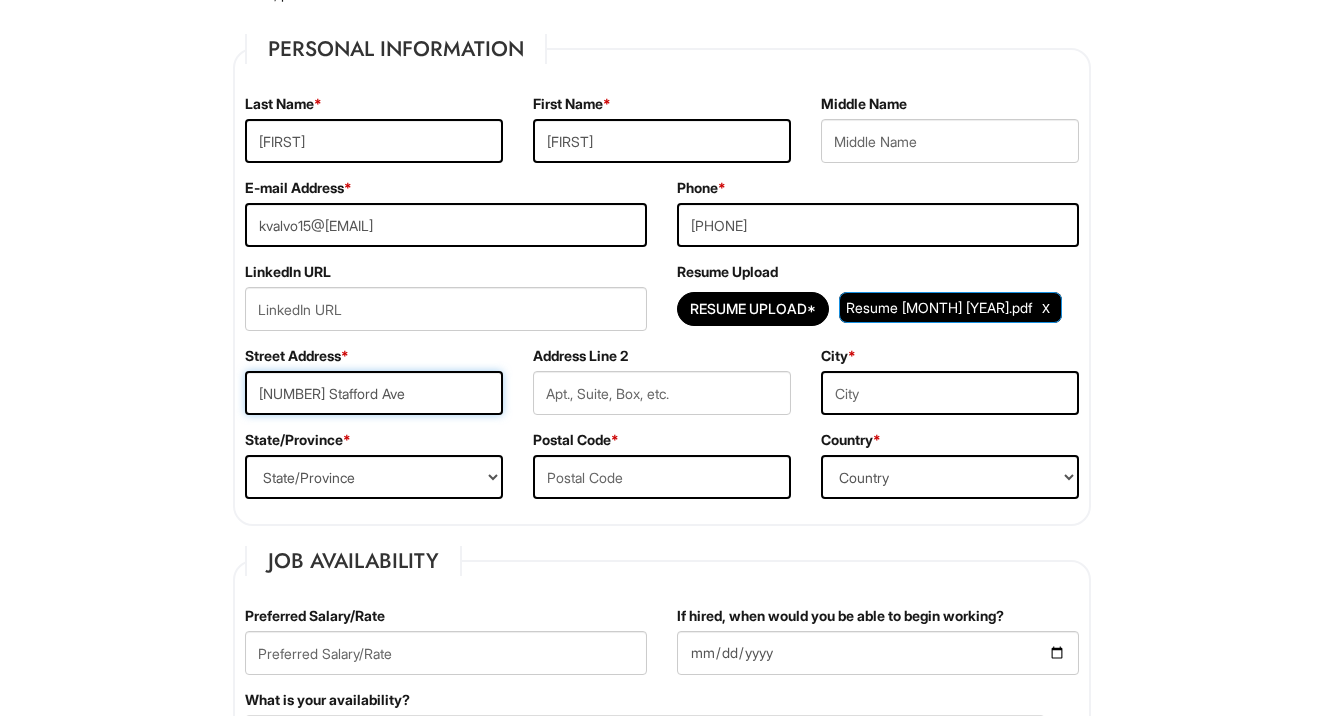 type on "[NUMBER] Stafford Ave" 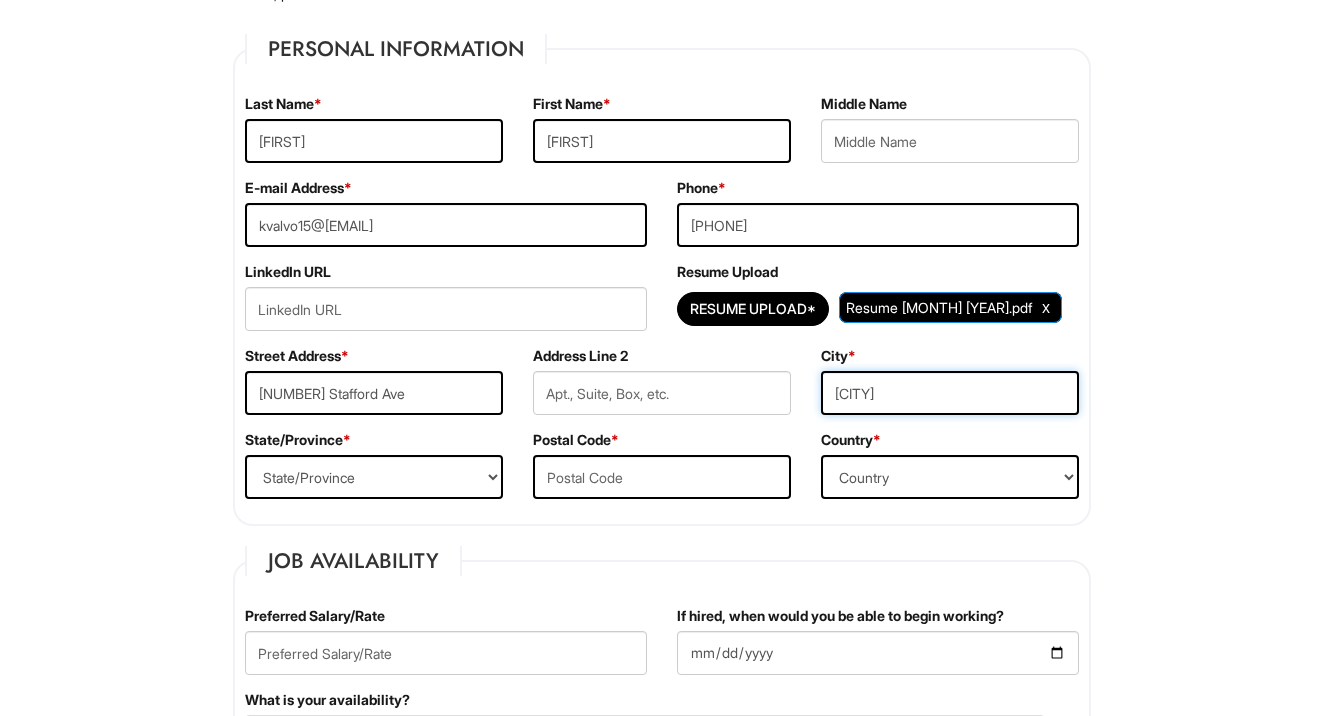 type on "[CITY]" 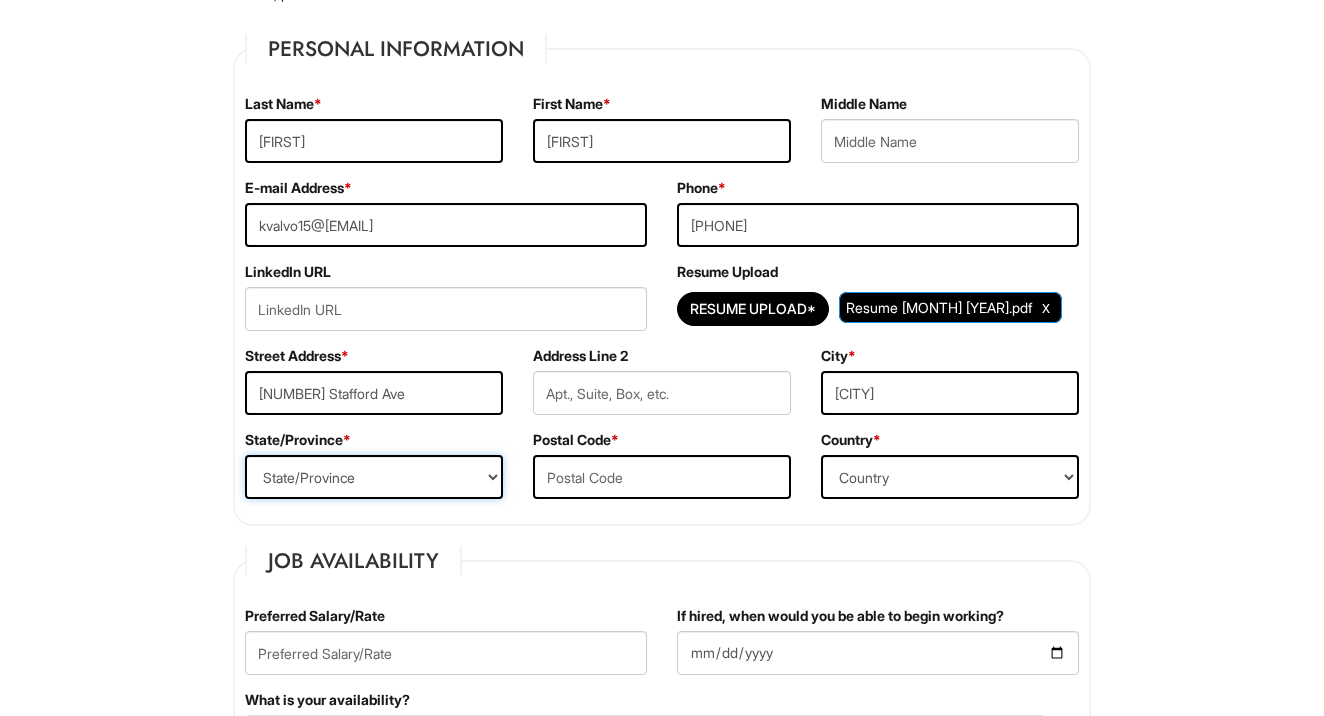 select on "NY" 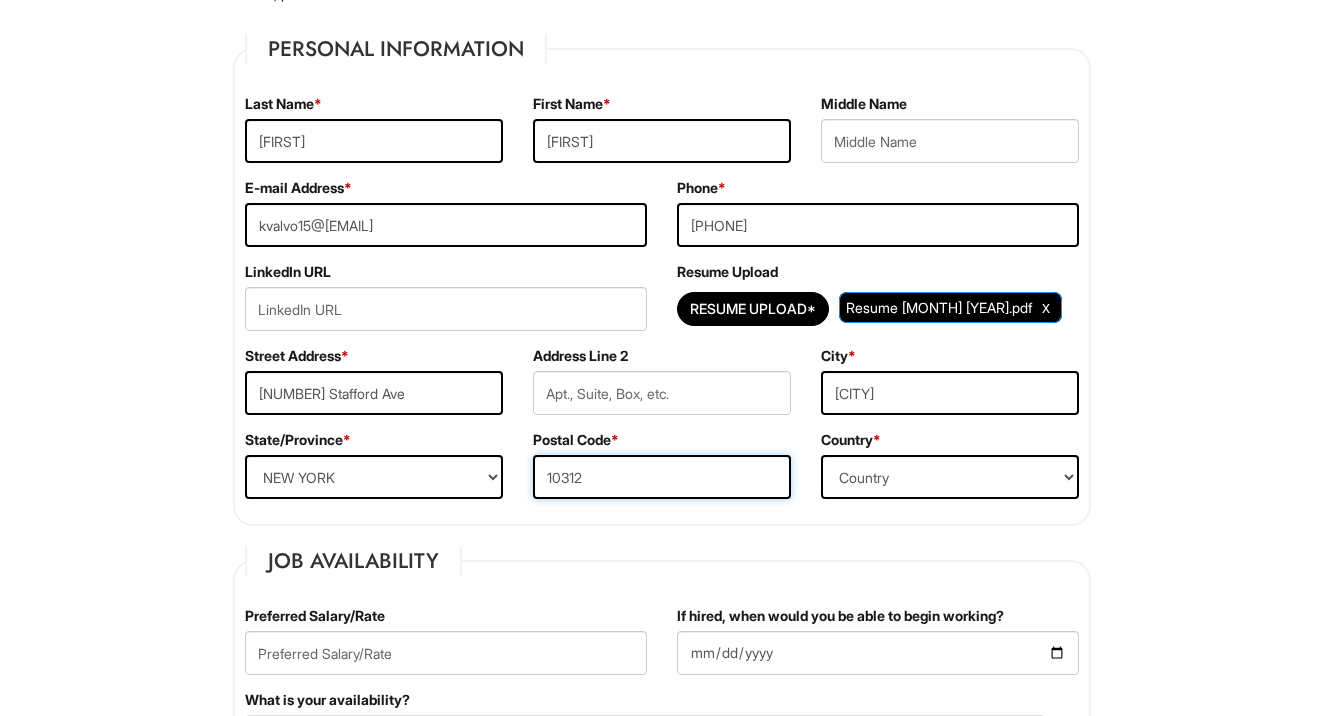 type on "10312" 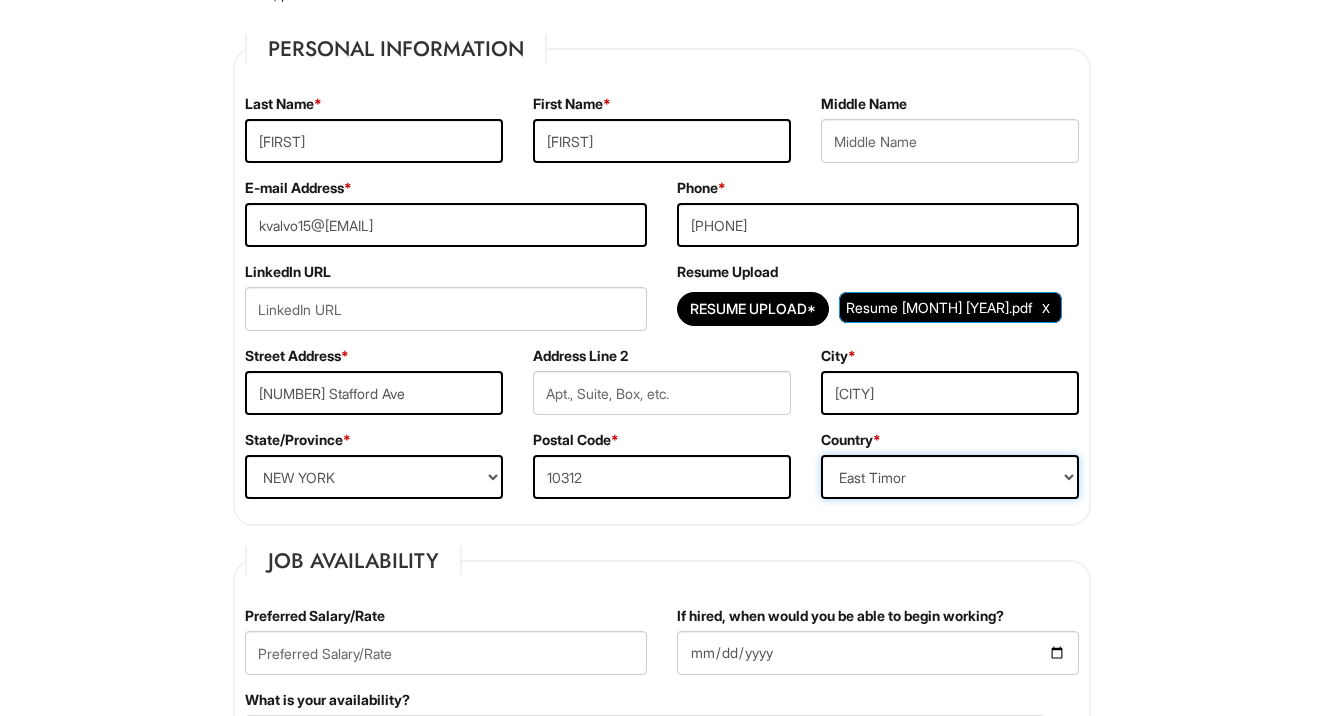 select on "United States of America" 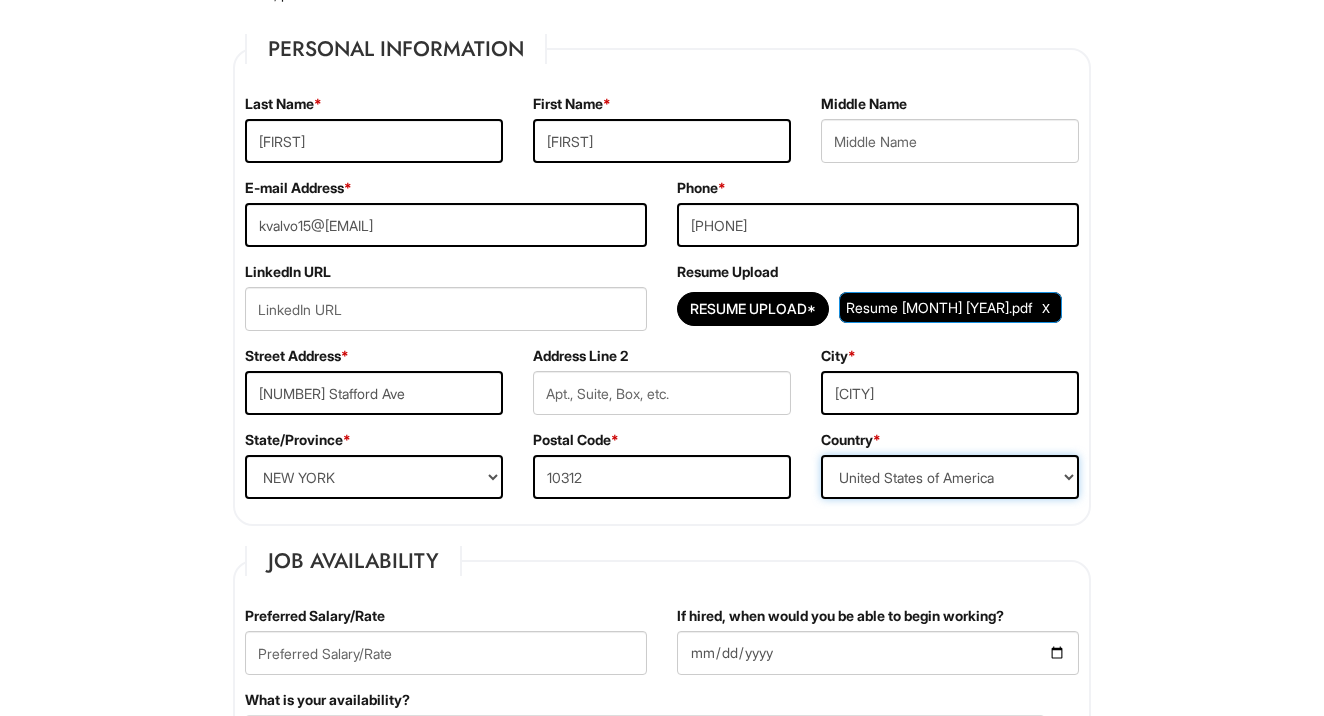 scroll, scrollTop: 515, scrollLeft: 0, axis: vertical 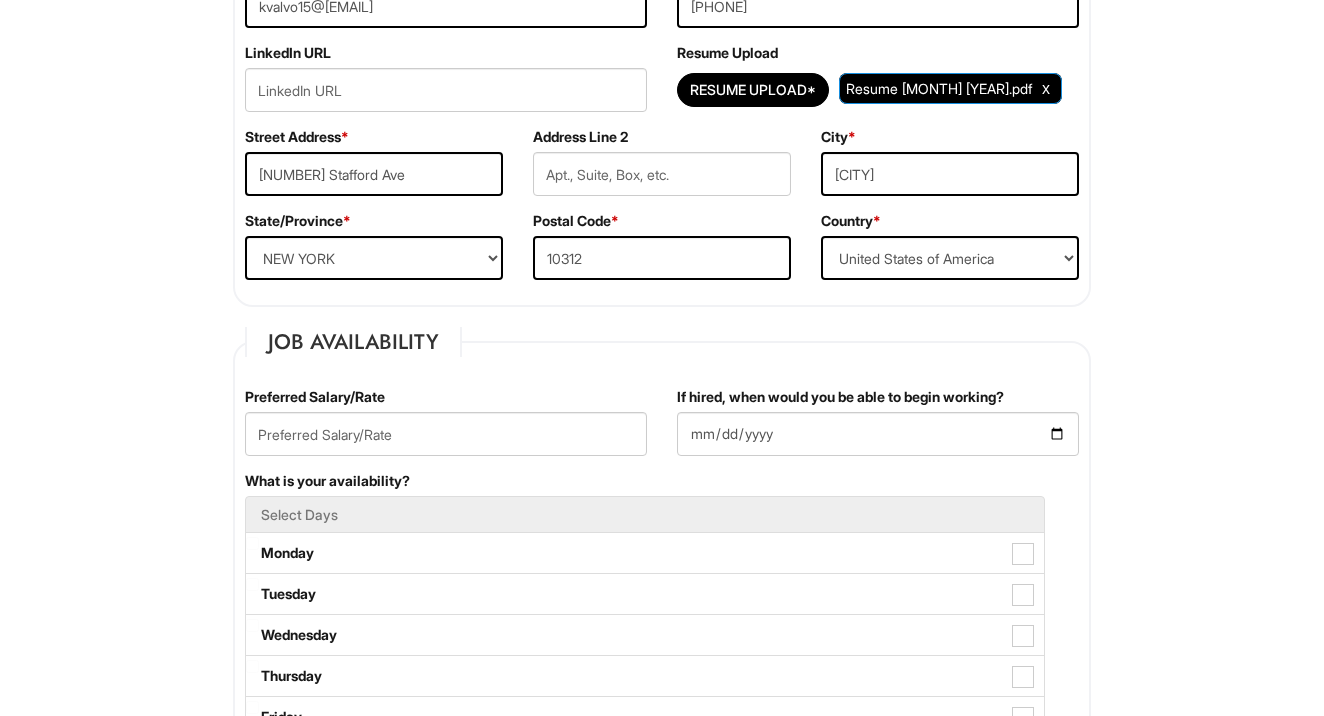 click on "Preferred Salary/Rate" at bounding box center (446, 429) 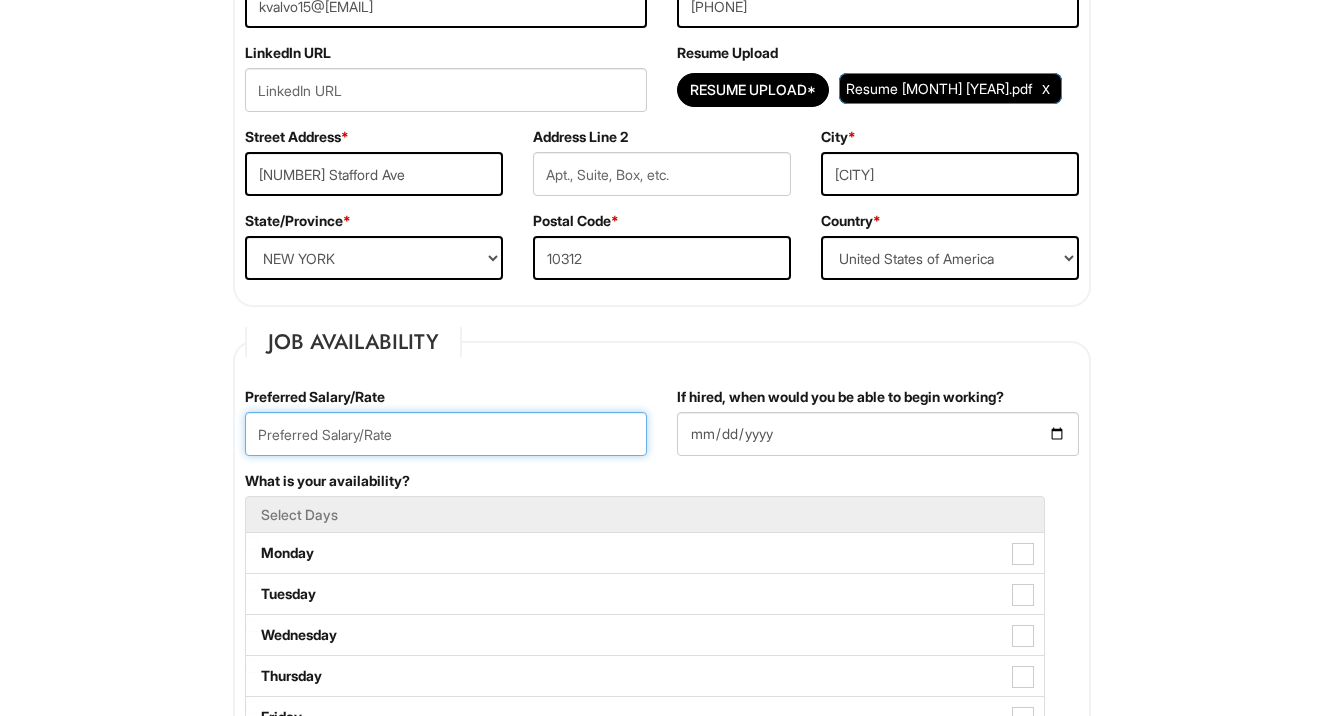 click at bounding box center [446, 434] 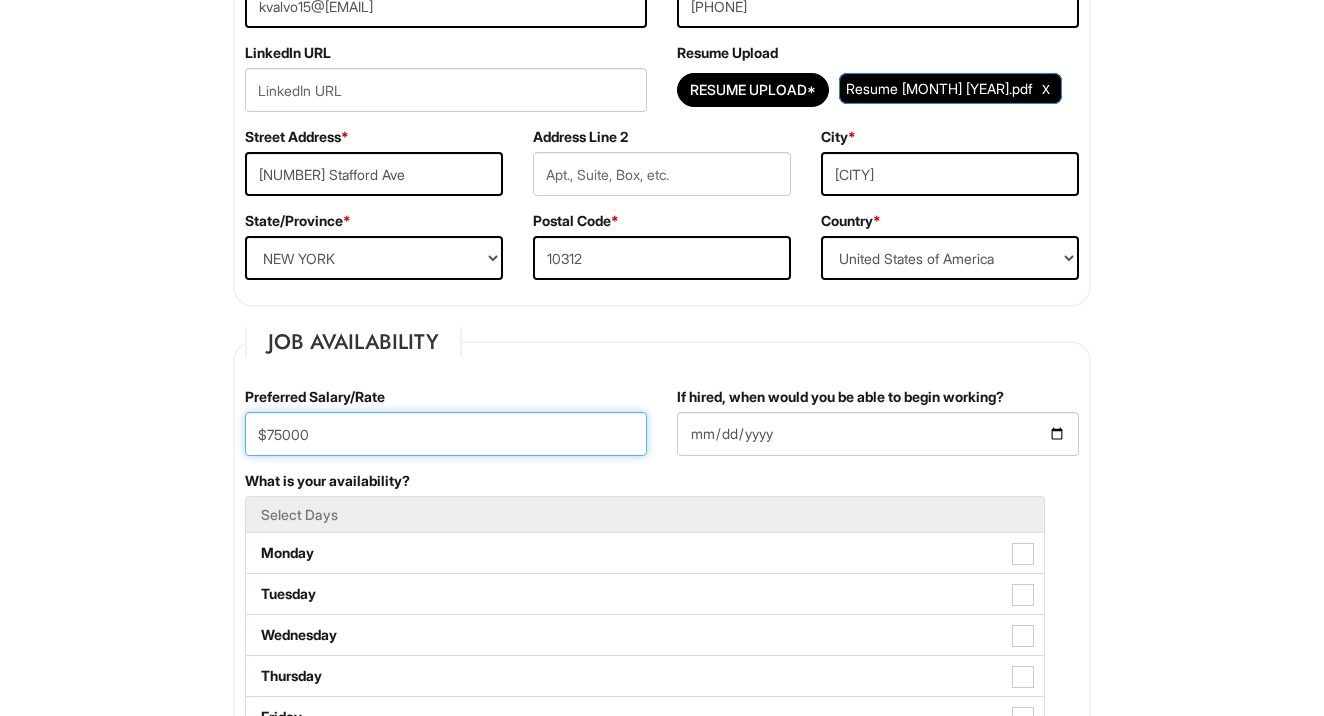 type on "$75000" 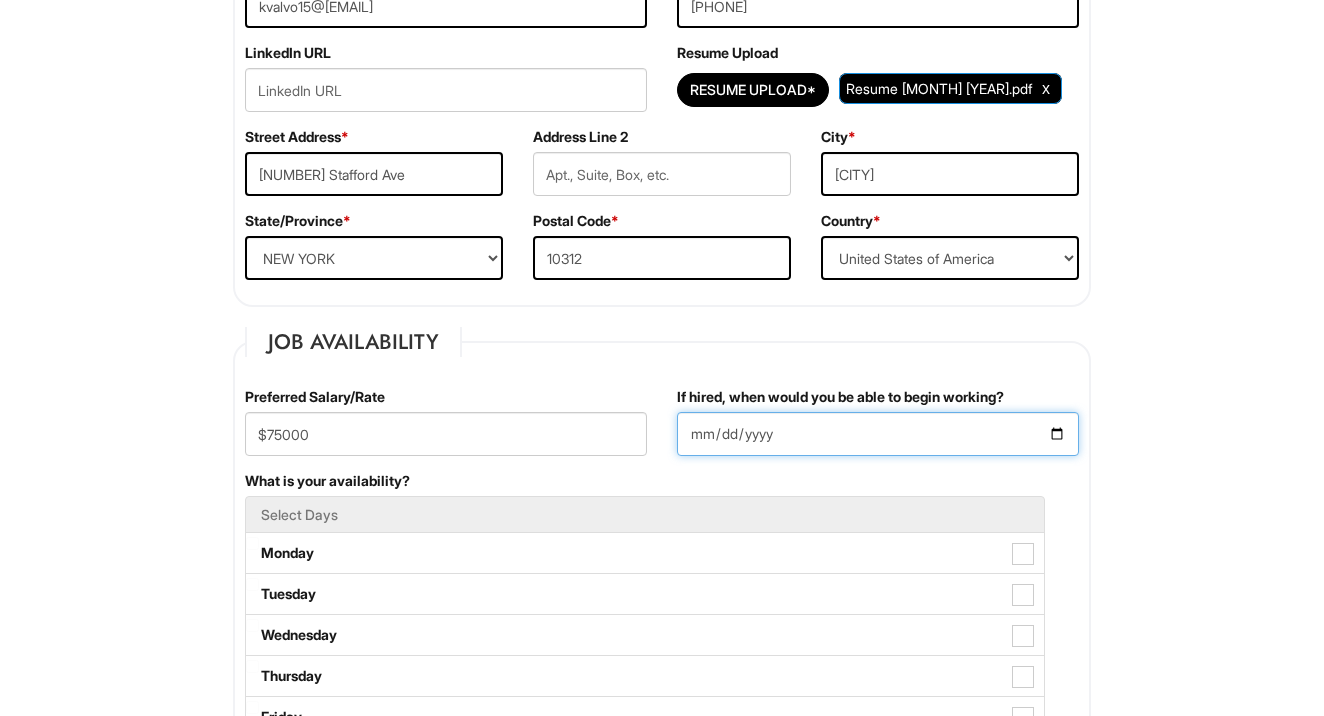 click on "If hired, when would you be able to begin working?" at bounding box center [878, 434] 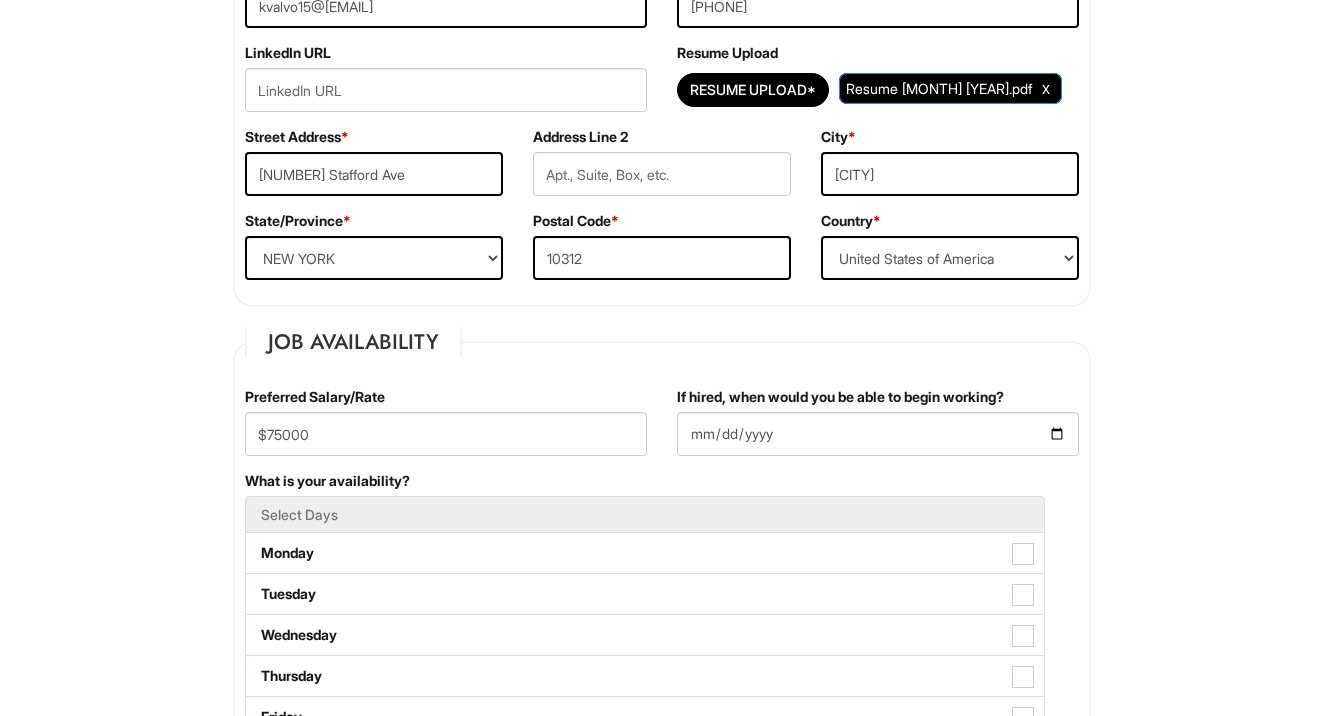 click on "If hired, when would you be able to begin working?" at bounding box center [840, 397] 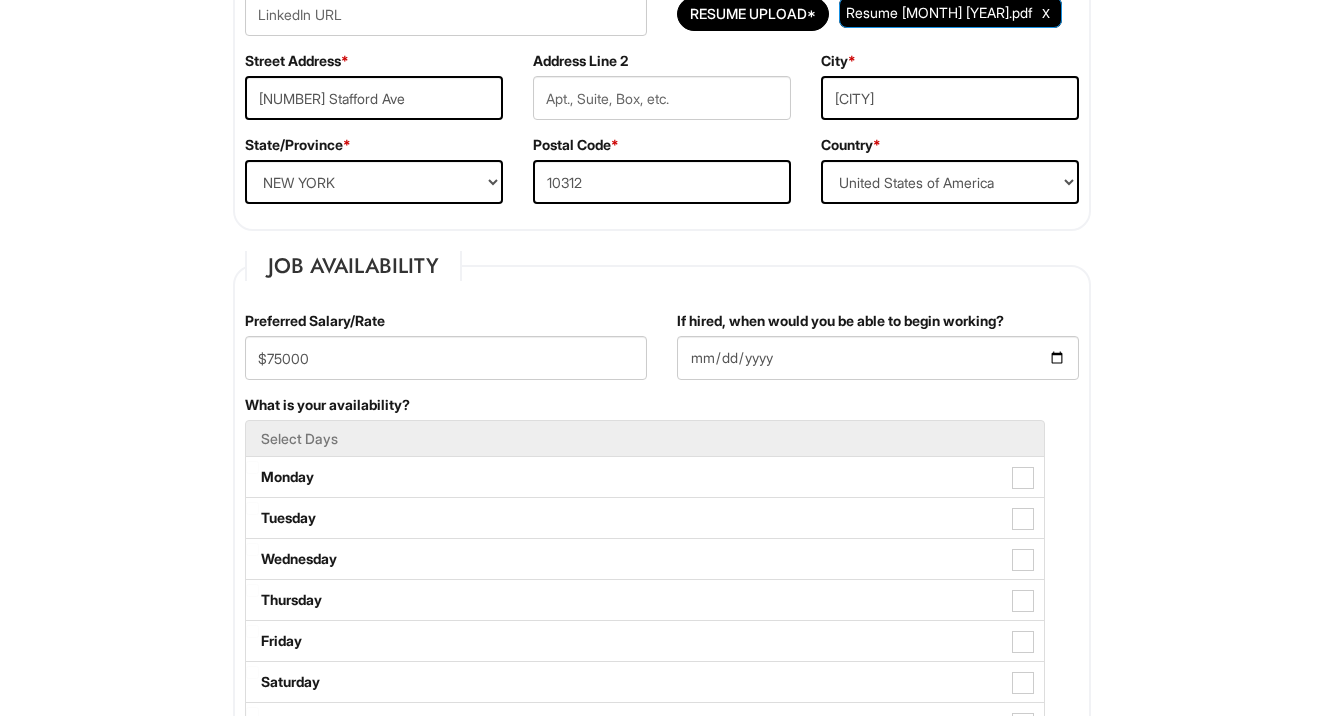 scroll, scrollTop: 706, scrollLeft: 0, axis: vertical 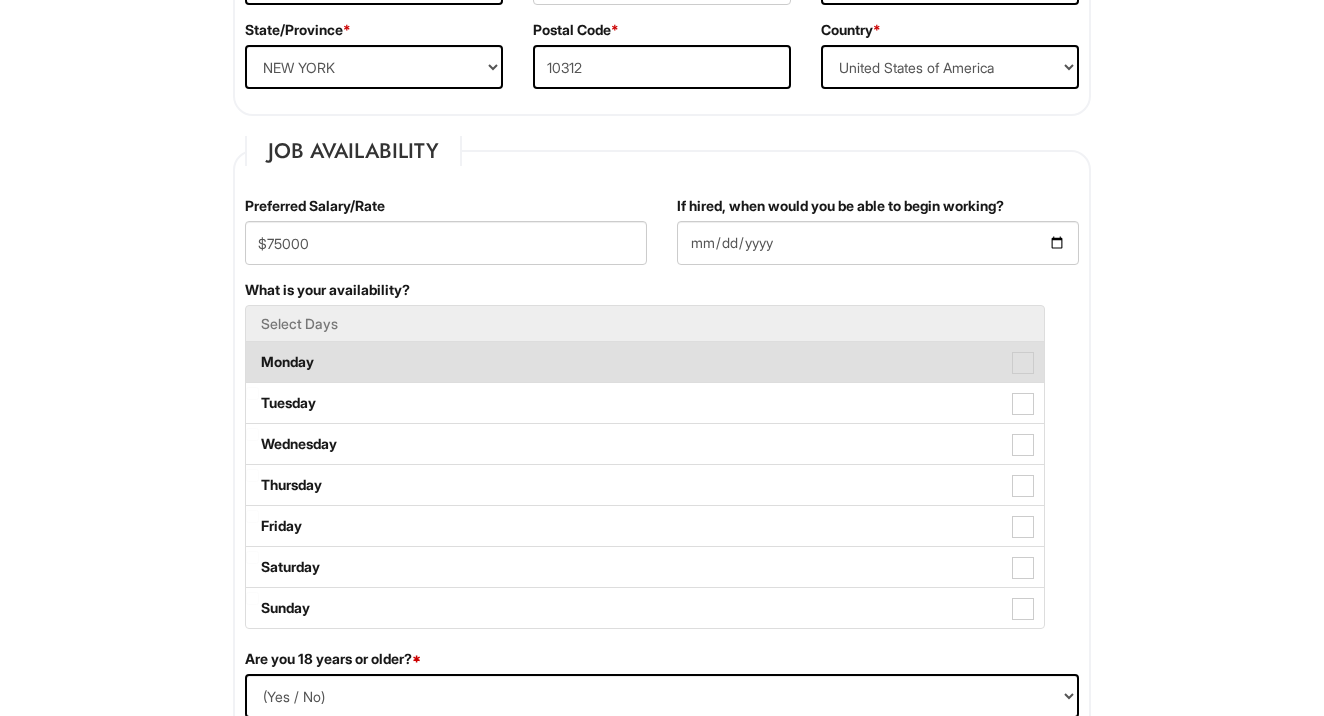 click on "Monday" at bounding box center [645, 362] 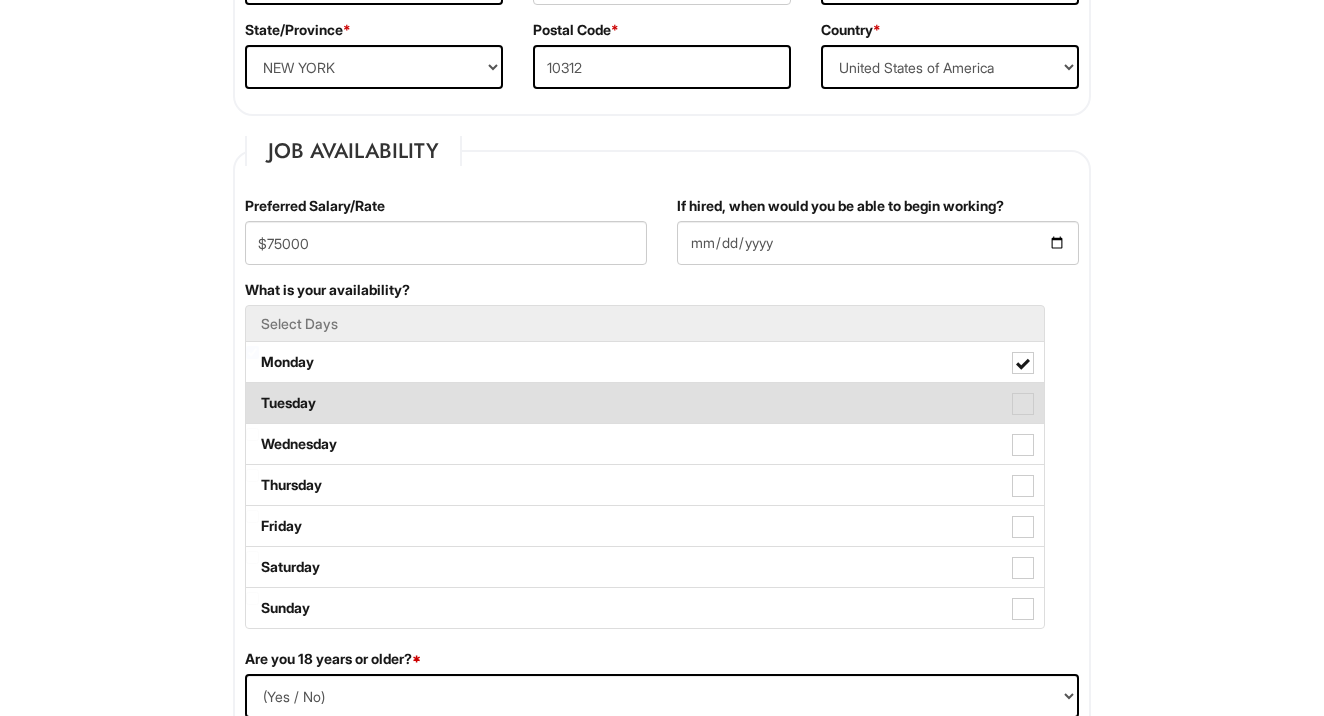 click at bounding box center (1023, 404) 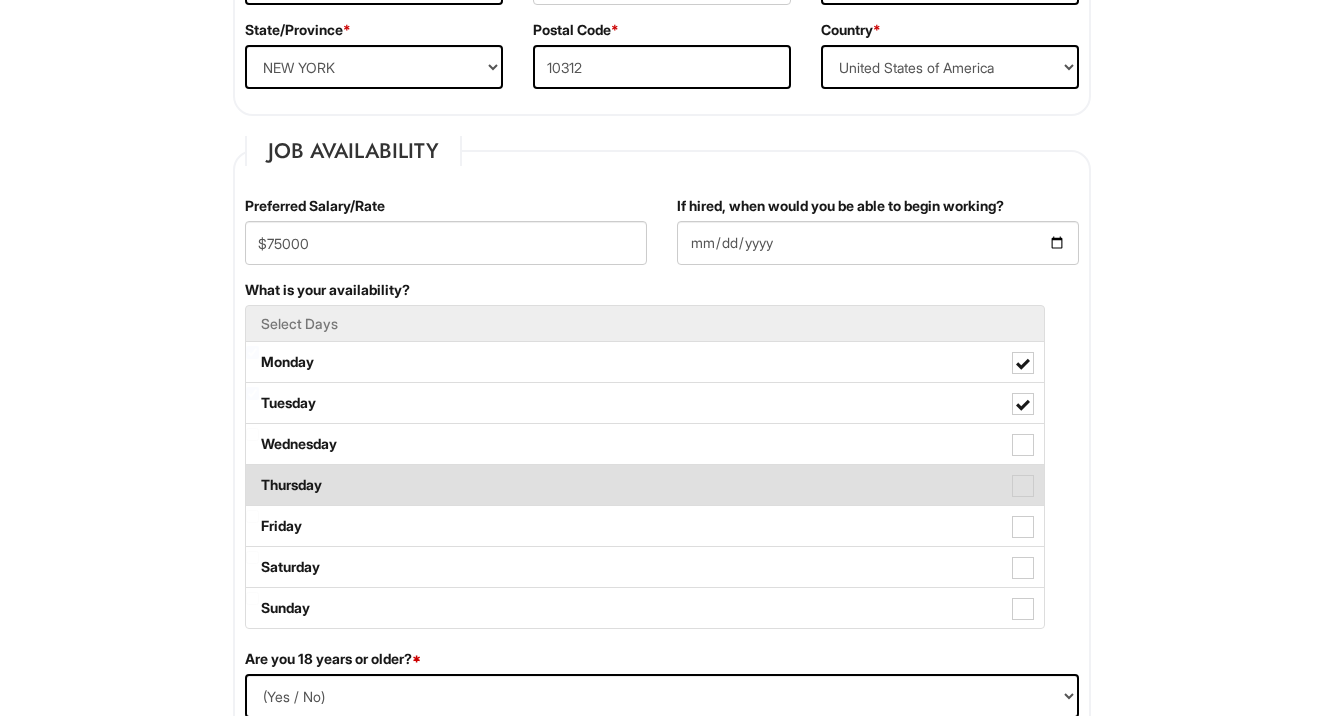 click on "Thursday" at bounding box center (645, 485) 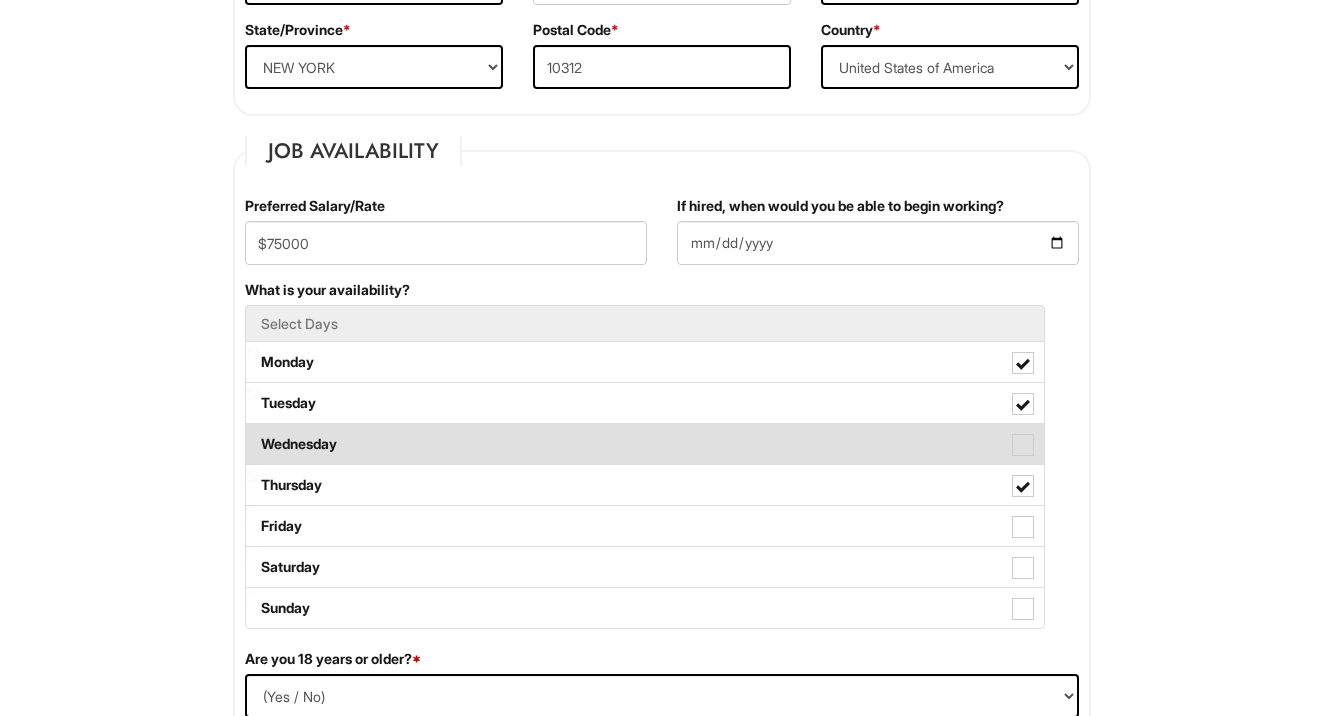 click at bounding box center [1023, 445] 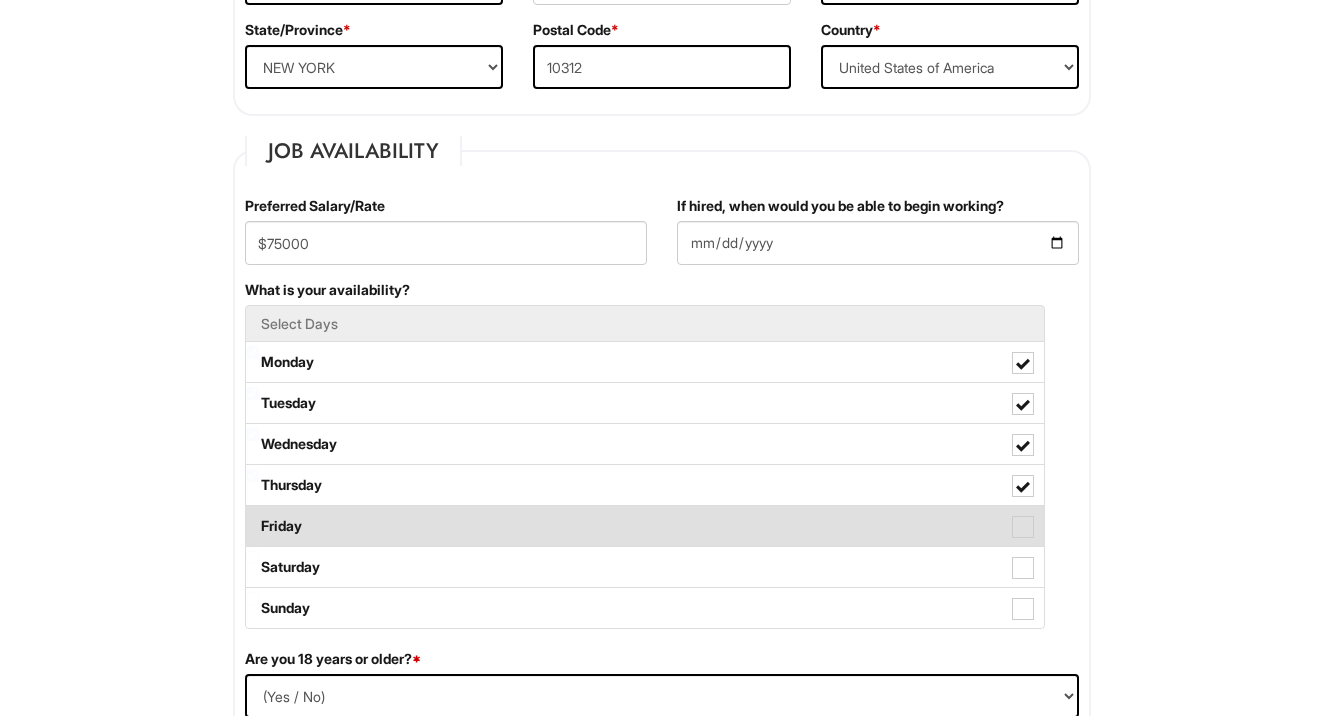 click at bounding box center [1023, 527] 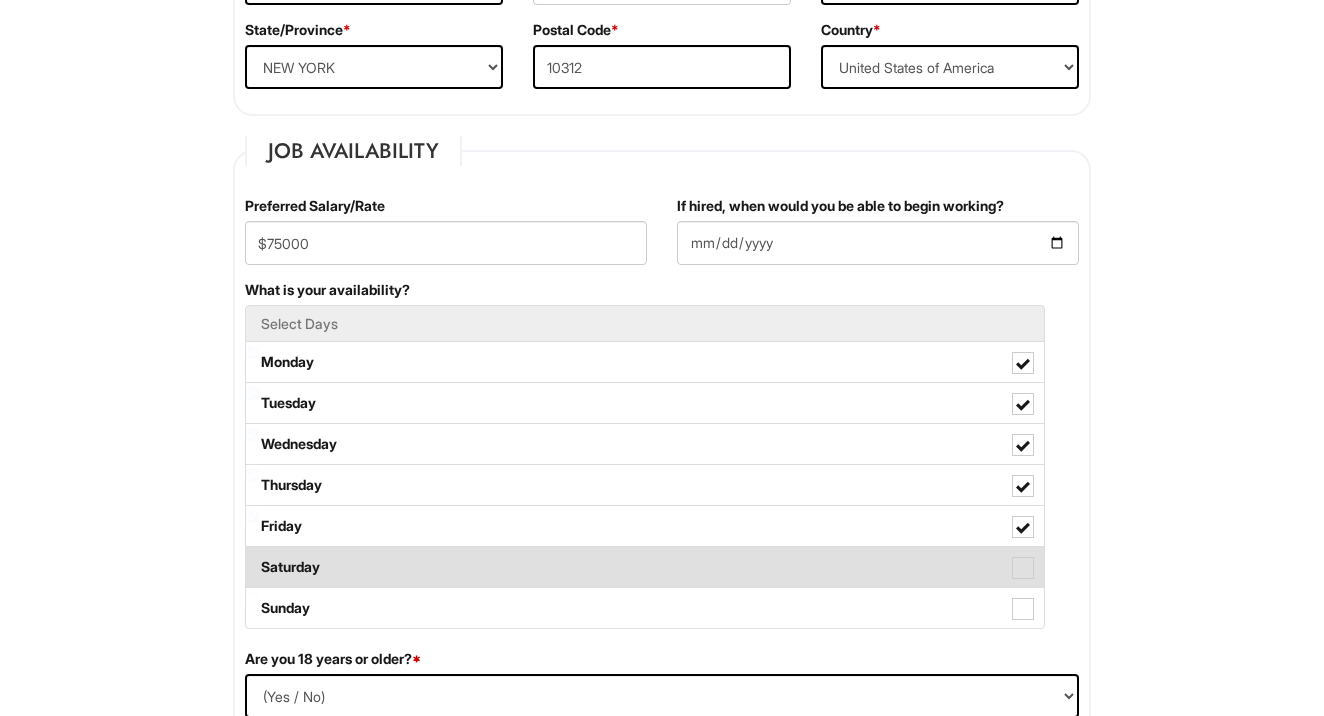 click at bounding box center (1023, 568) 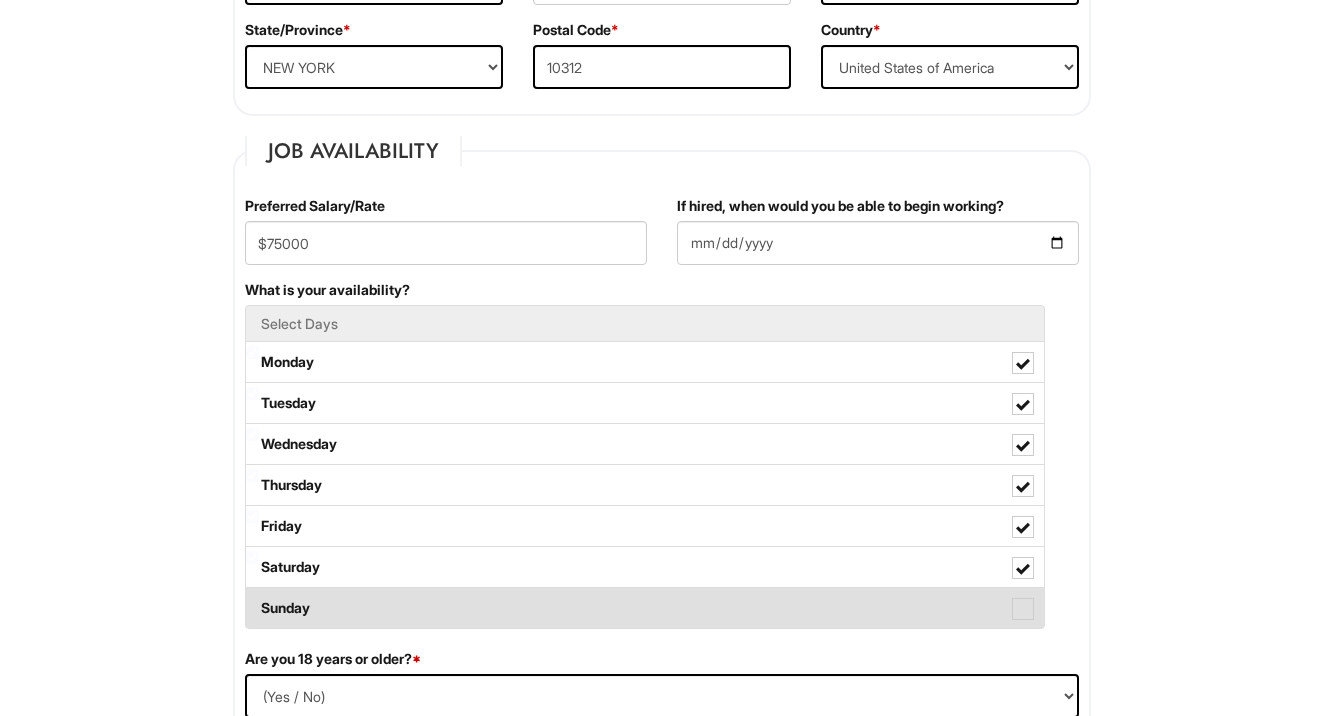 click at bounding box center [1023, 609] 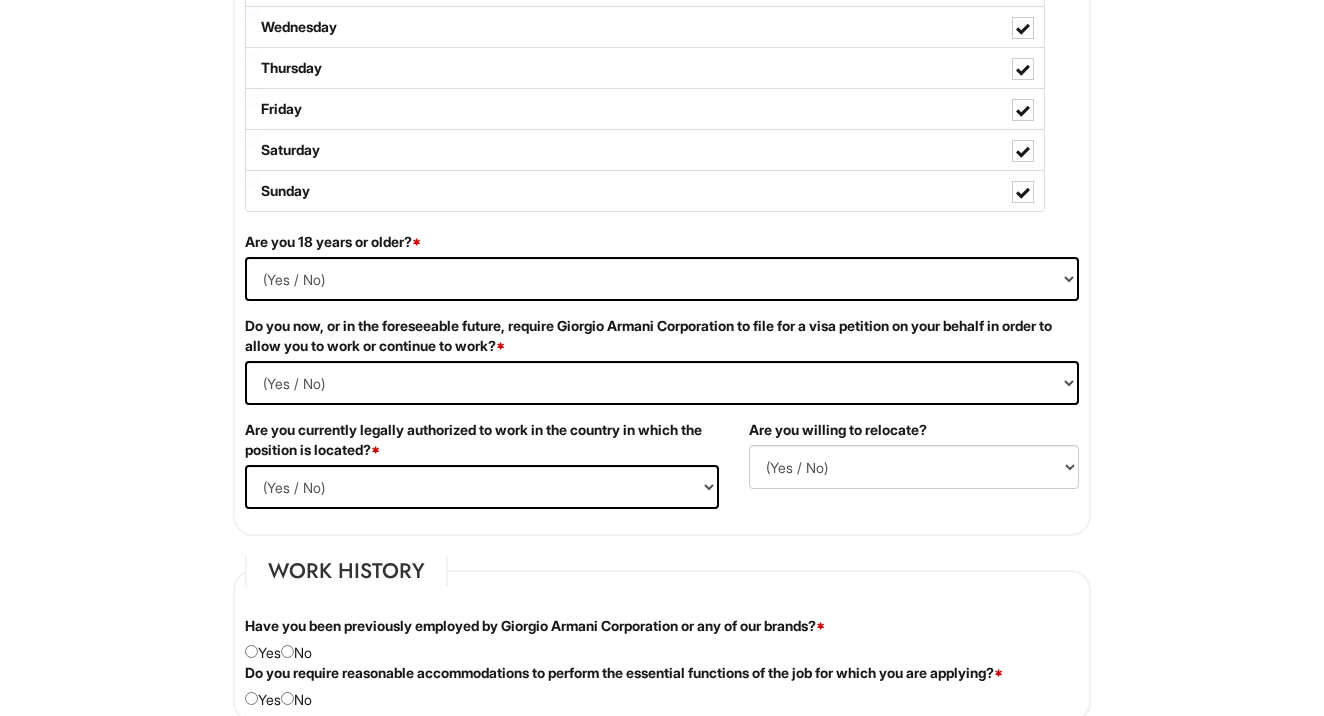 scroll, scrollTop: 1136, scrollLeft: 0, axis: vertical 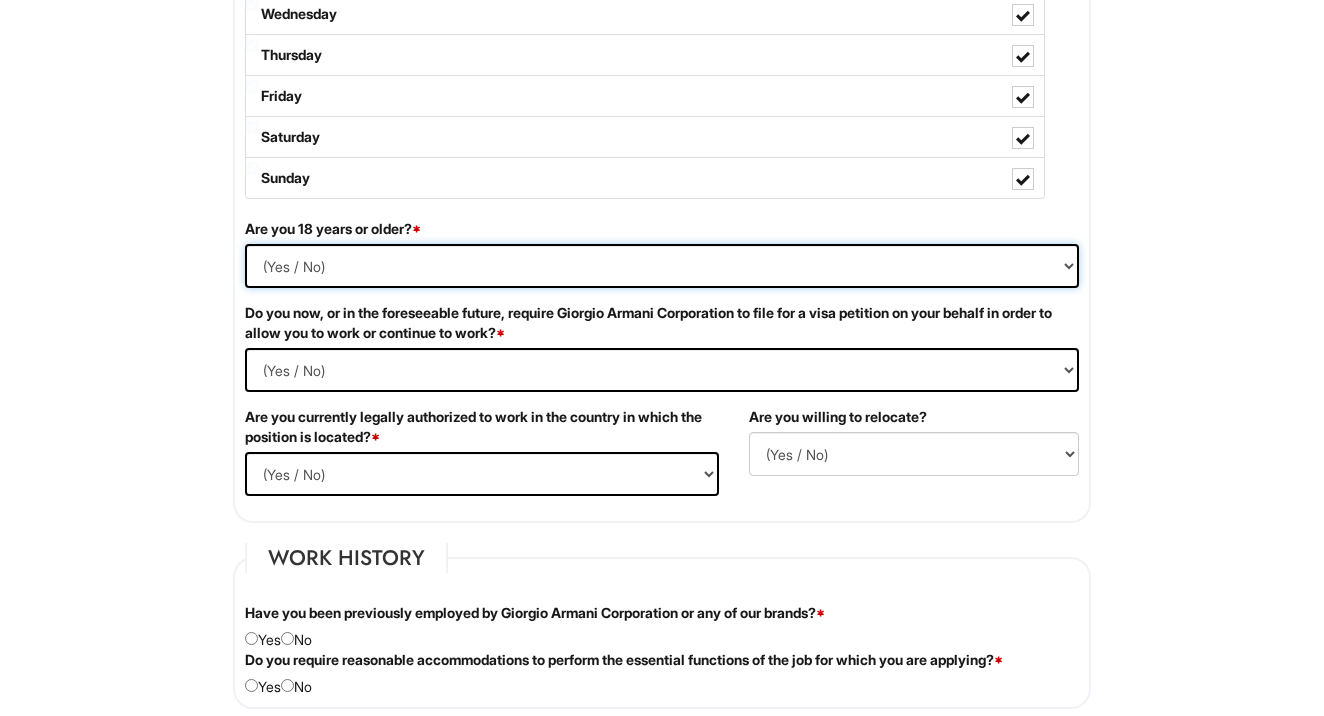 select on "Yes" 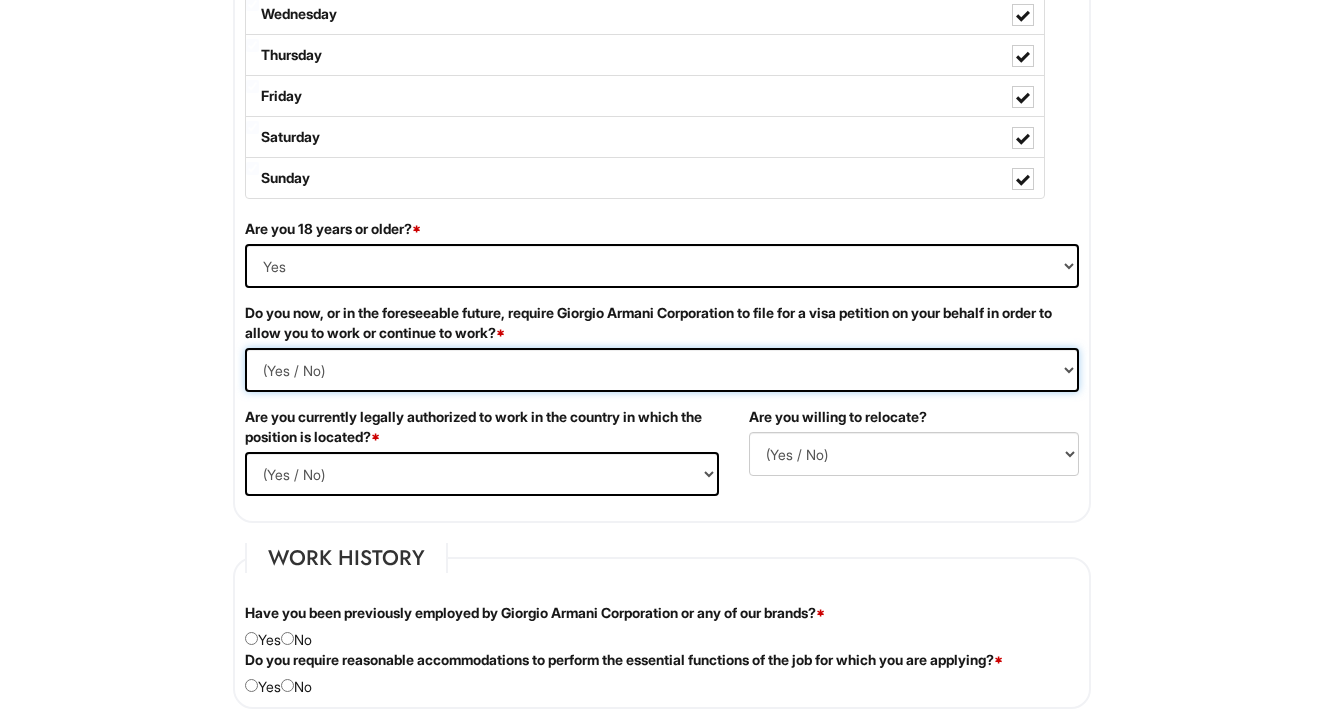 select on "No" 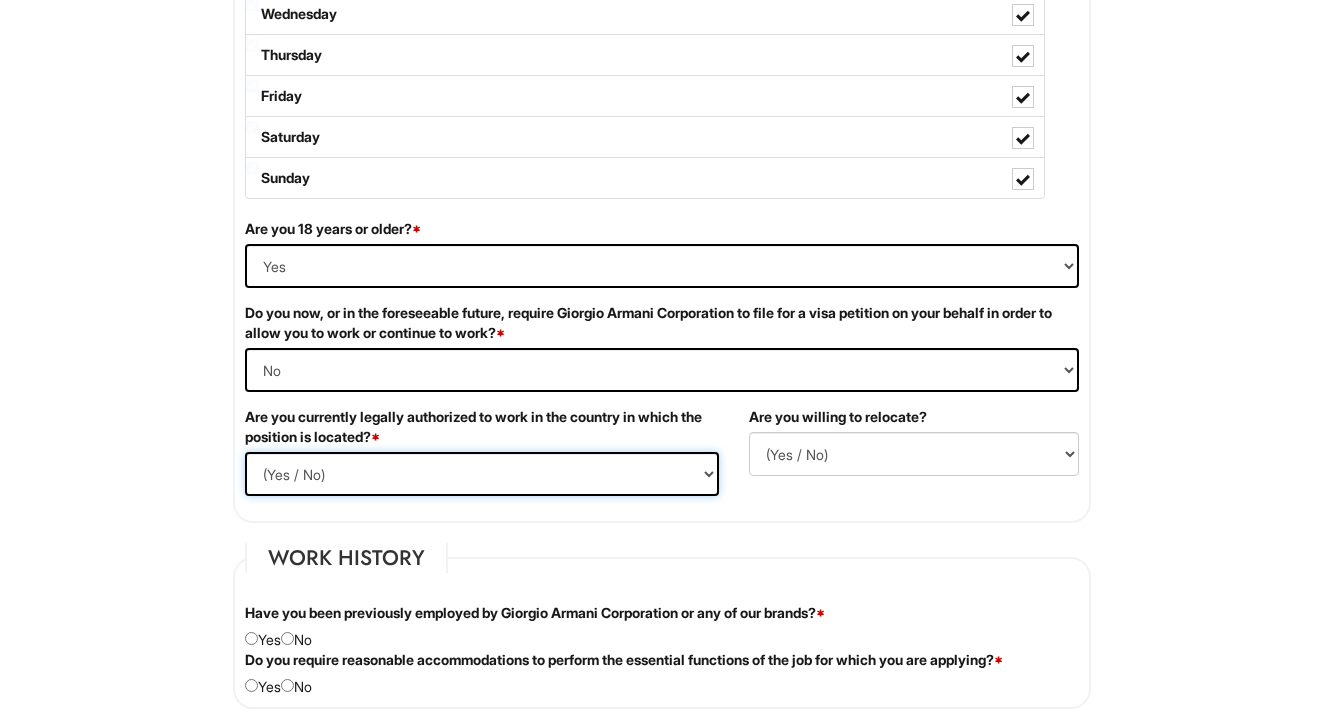 select on "Yes" 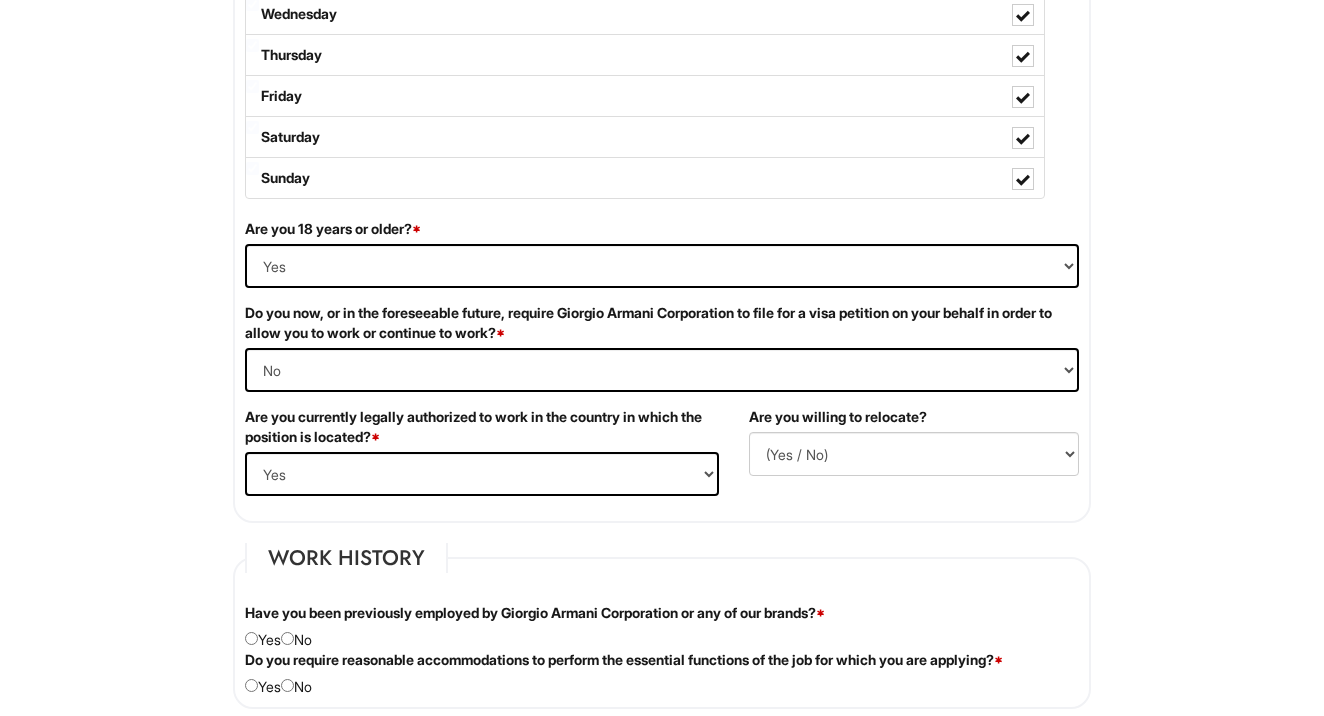 click on "Are you willing to relocate?   (Yes / No) No Yes" at bounding box center [914, 449] 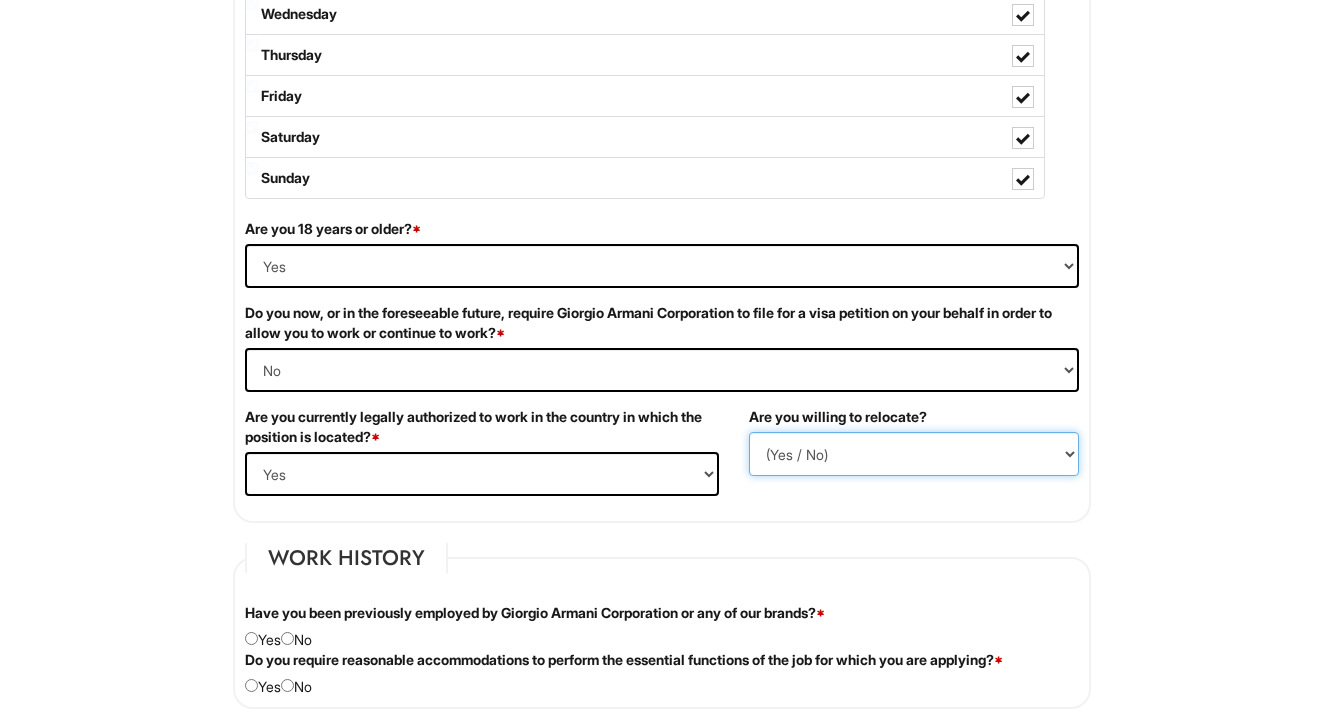 select on "Y" 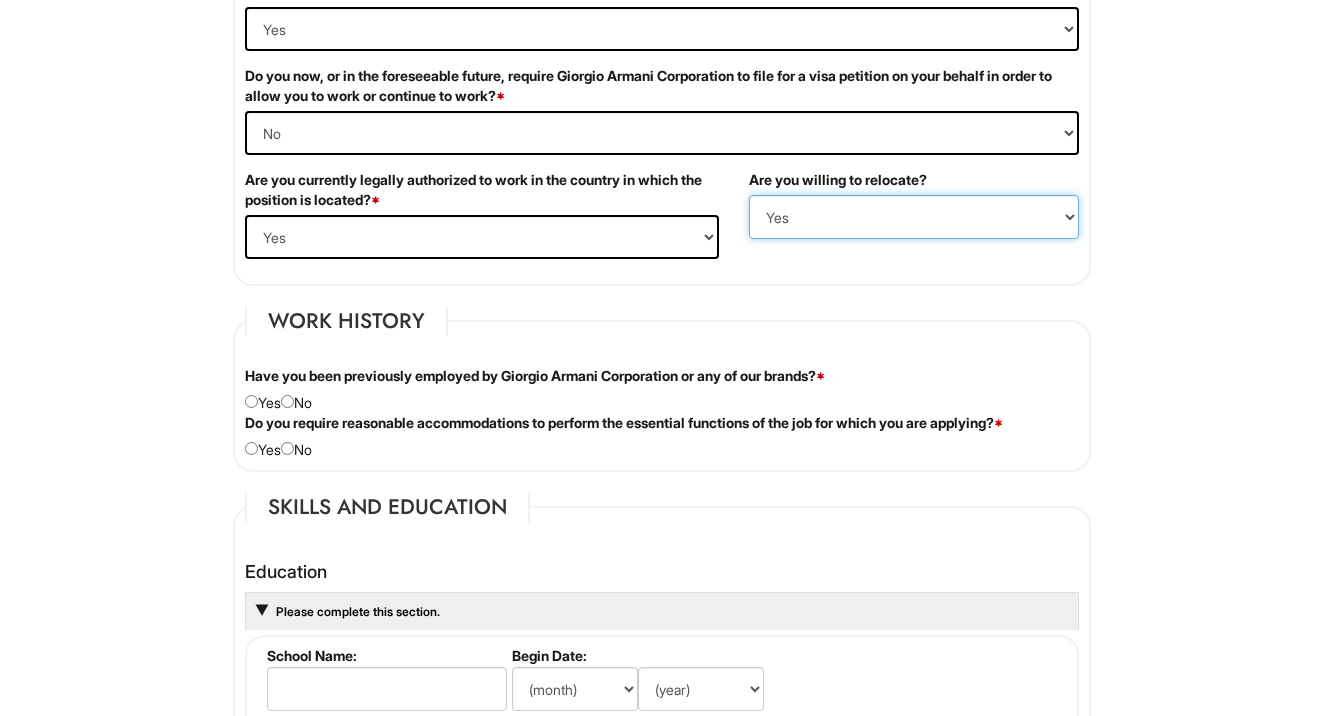 scroll, scrollTop: 1389, scrollLeft: 0, axis: vertical 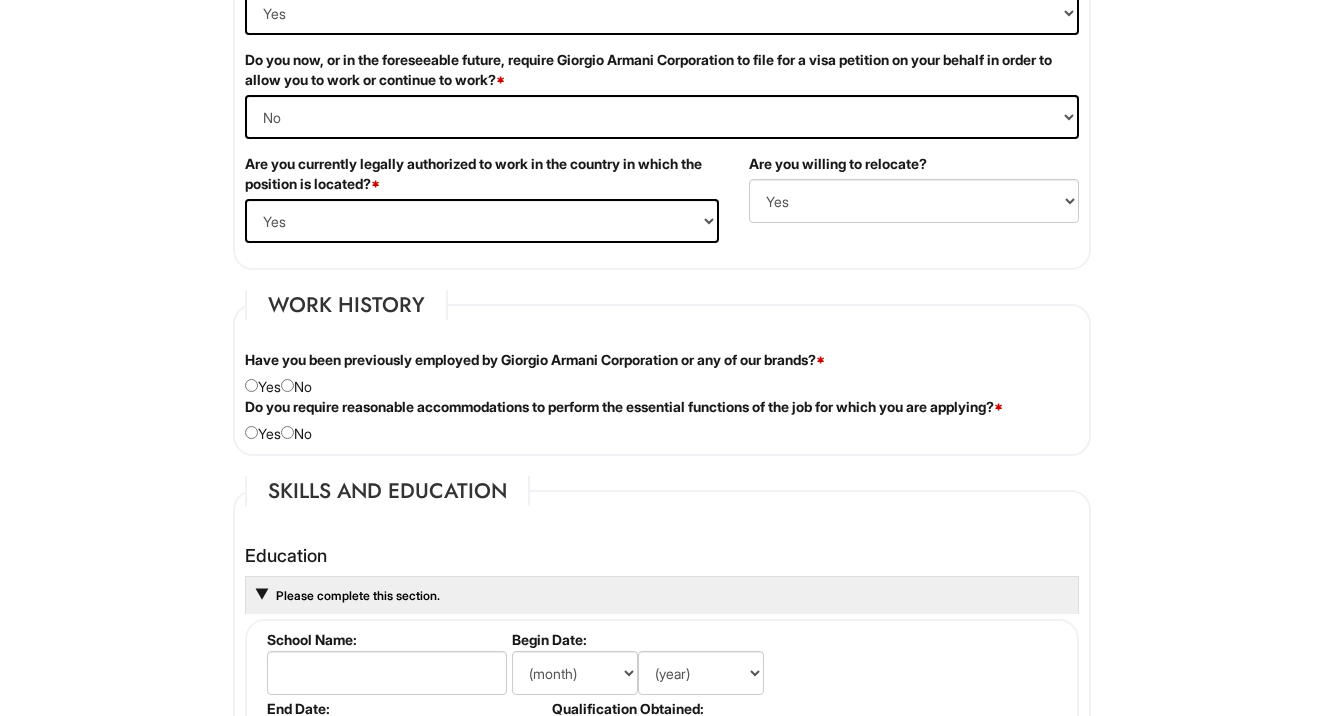 click at bounding box center (287, 385) 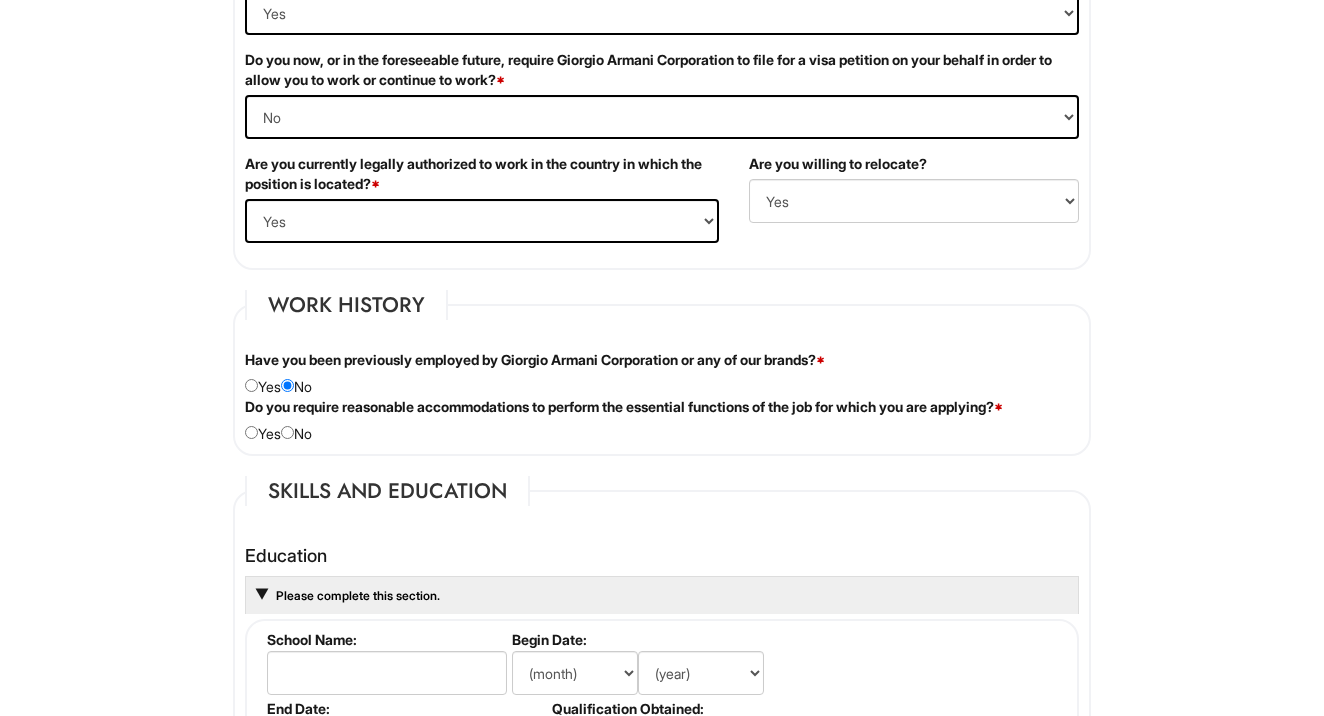 click on "Do you require reasonable accommodations to perform the essential functions of the job for which you are applying? *    Yes   No" at bounding box center [662, 420] 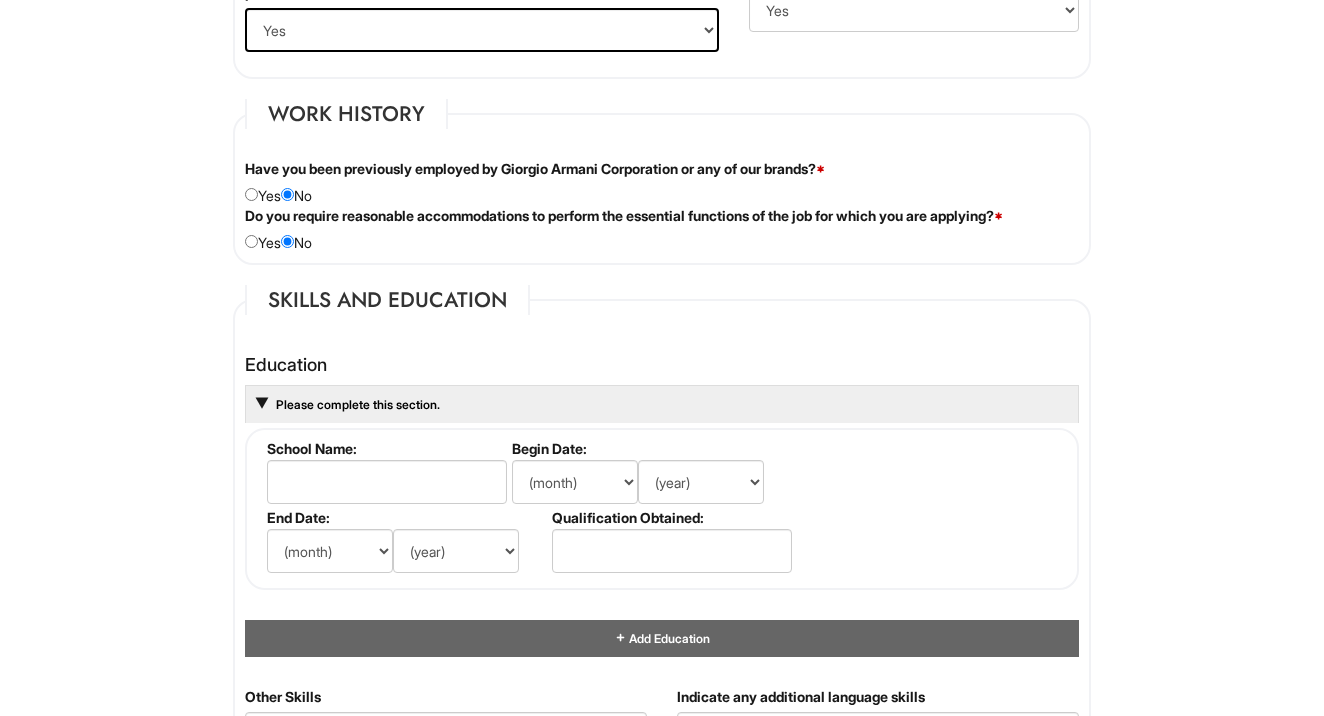 scroll, scrollTop: 1594, scrollLeft: 0, axis: vertical 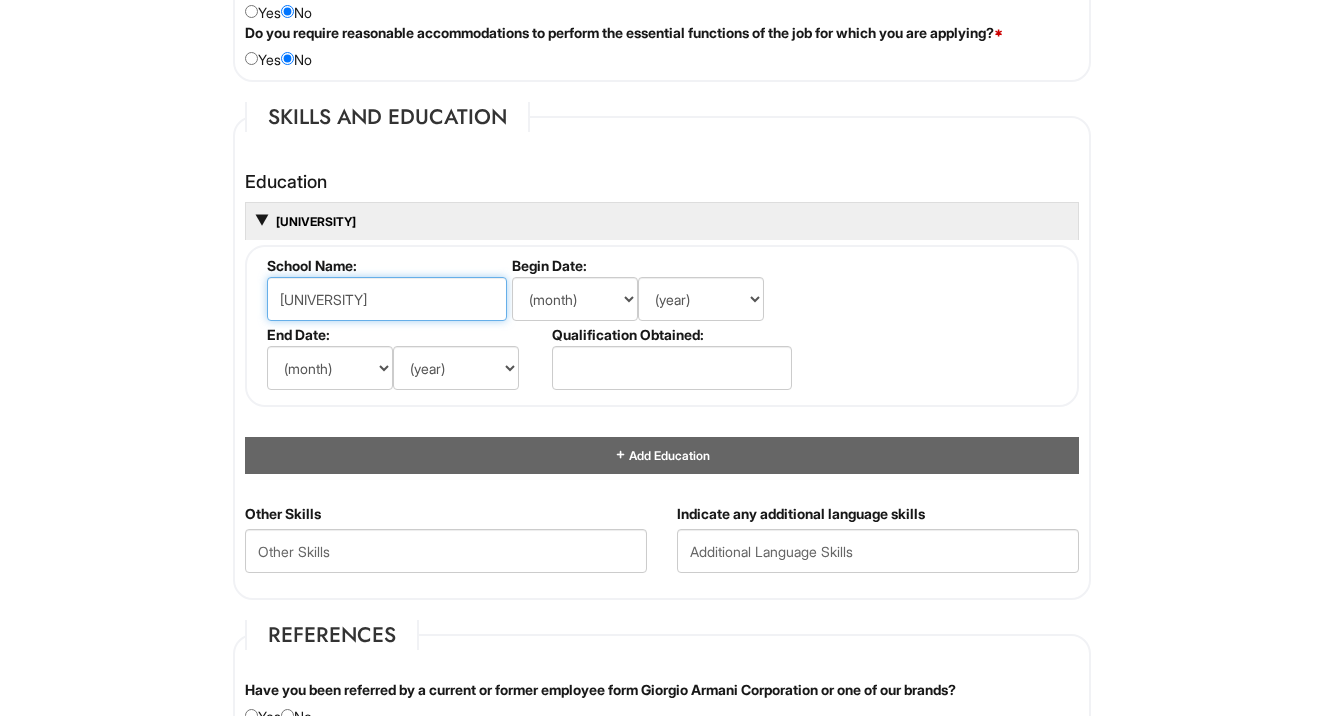 type on "[UNIVERSITY]" 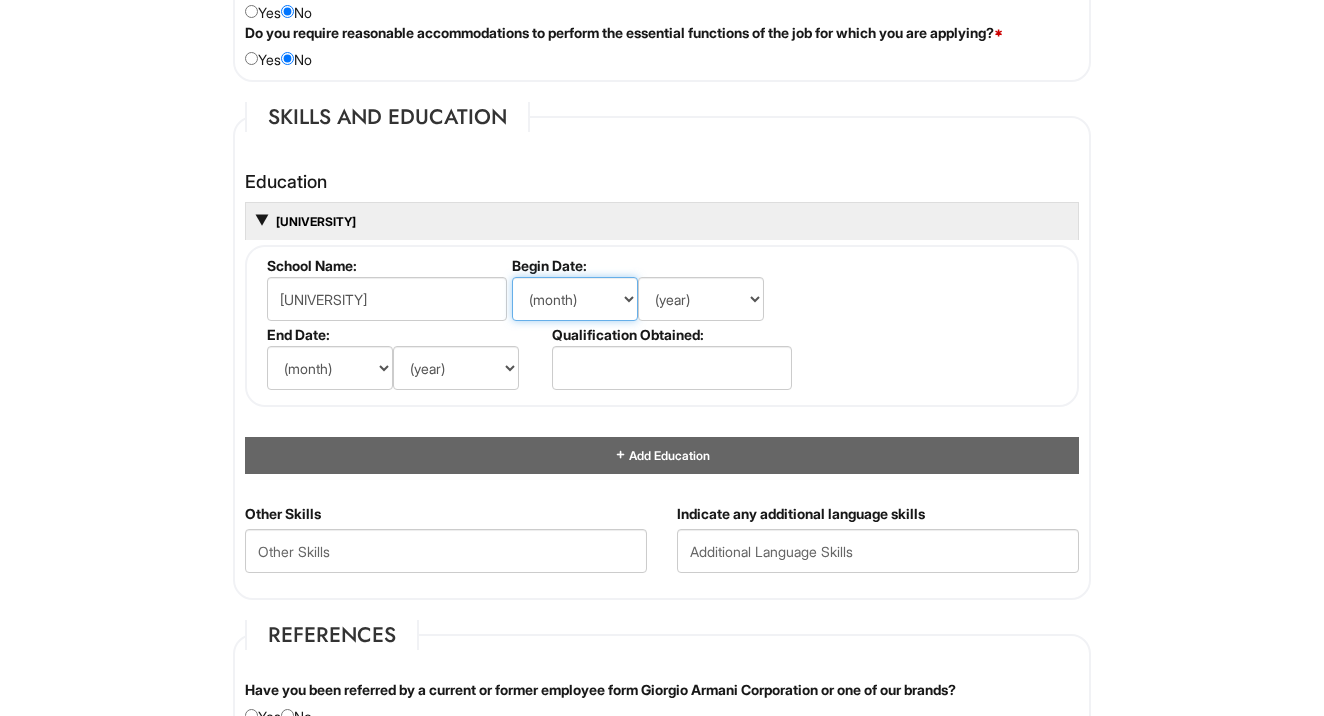 select on "8" 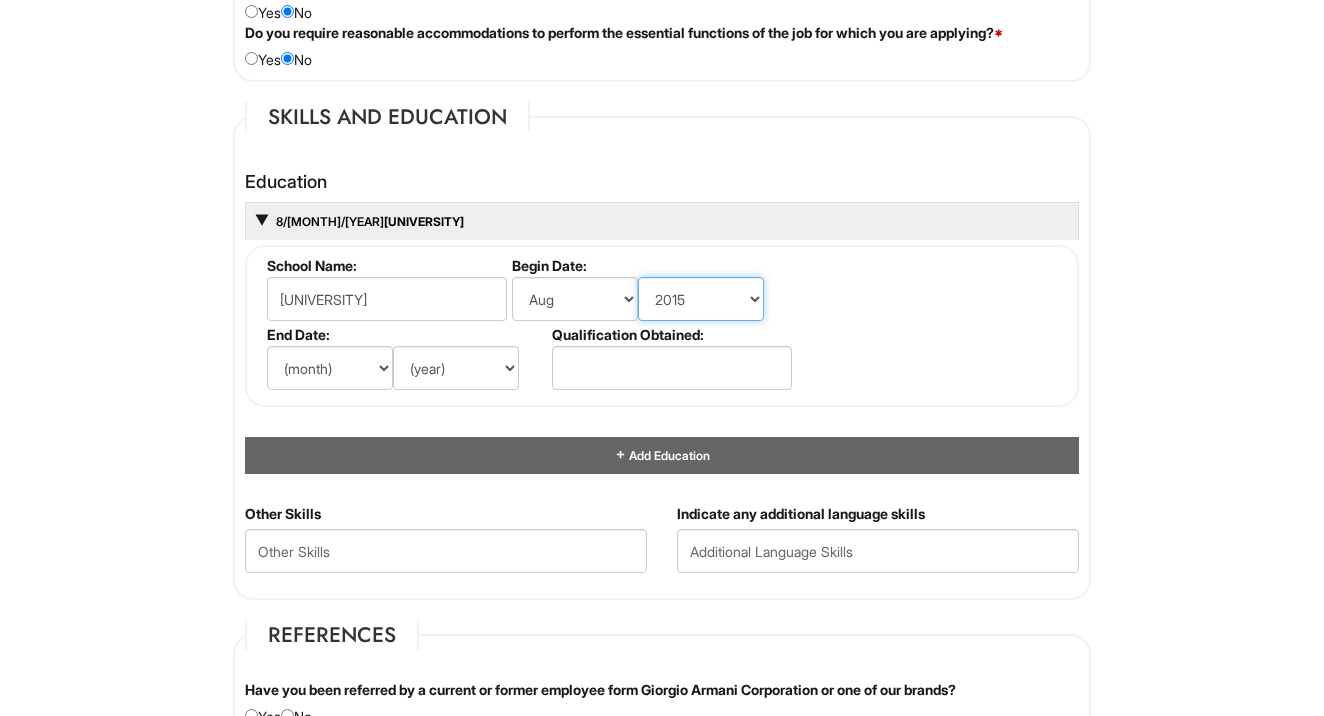 select on "2016" 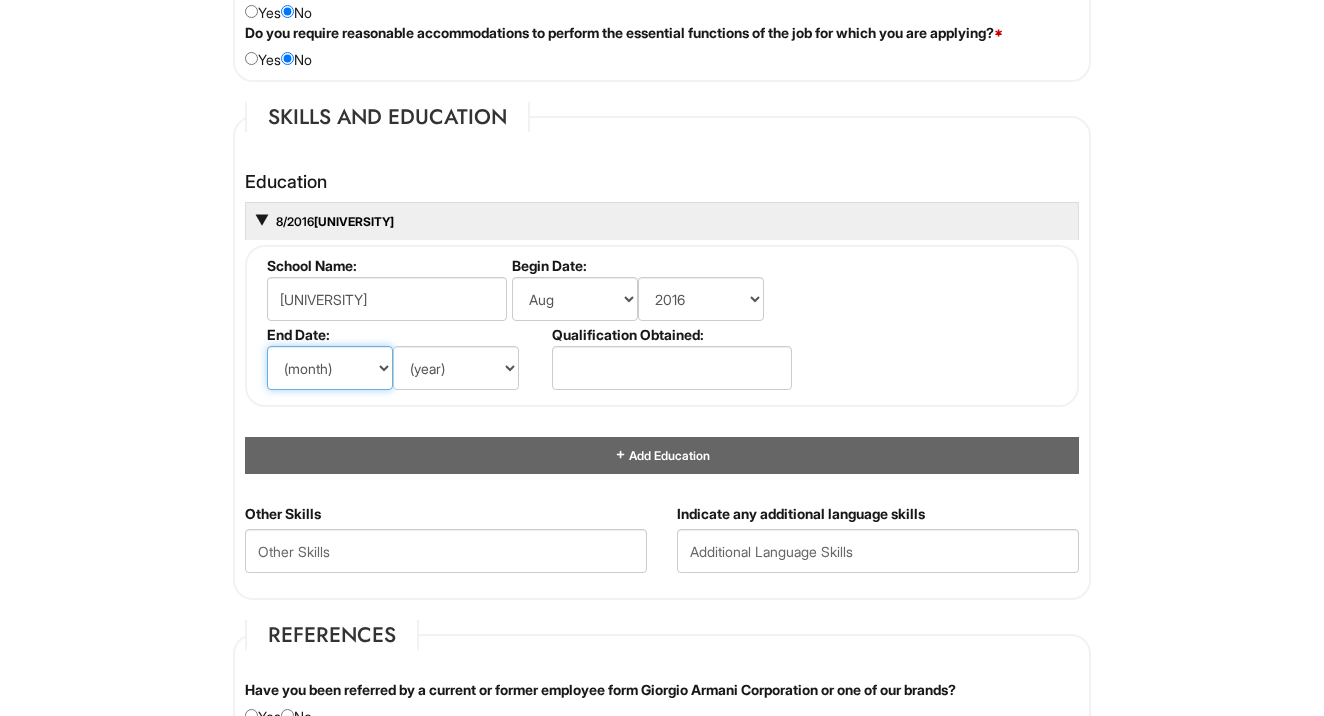 select on "5" 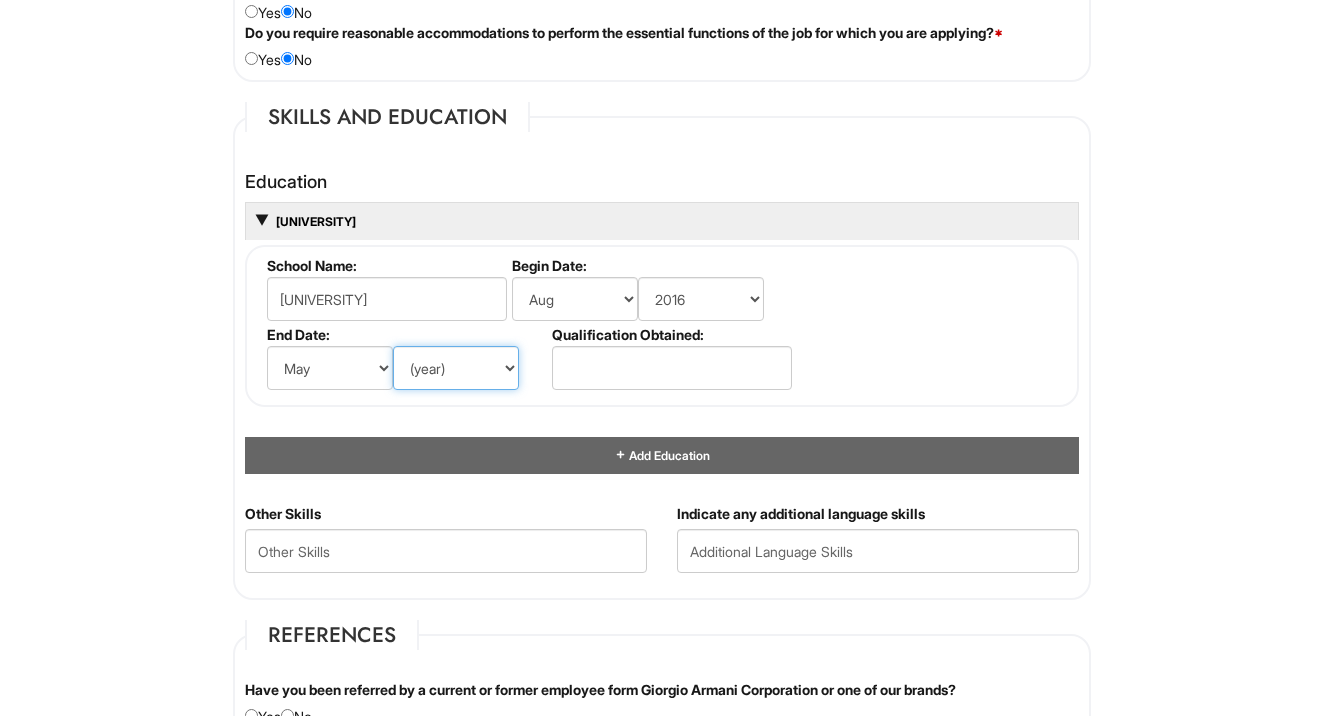 select on "2022" 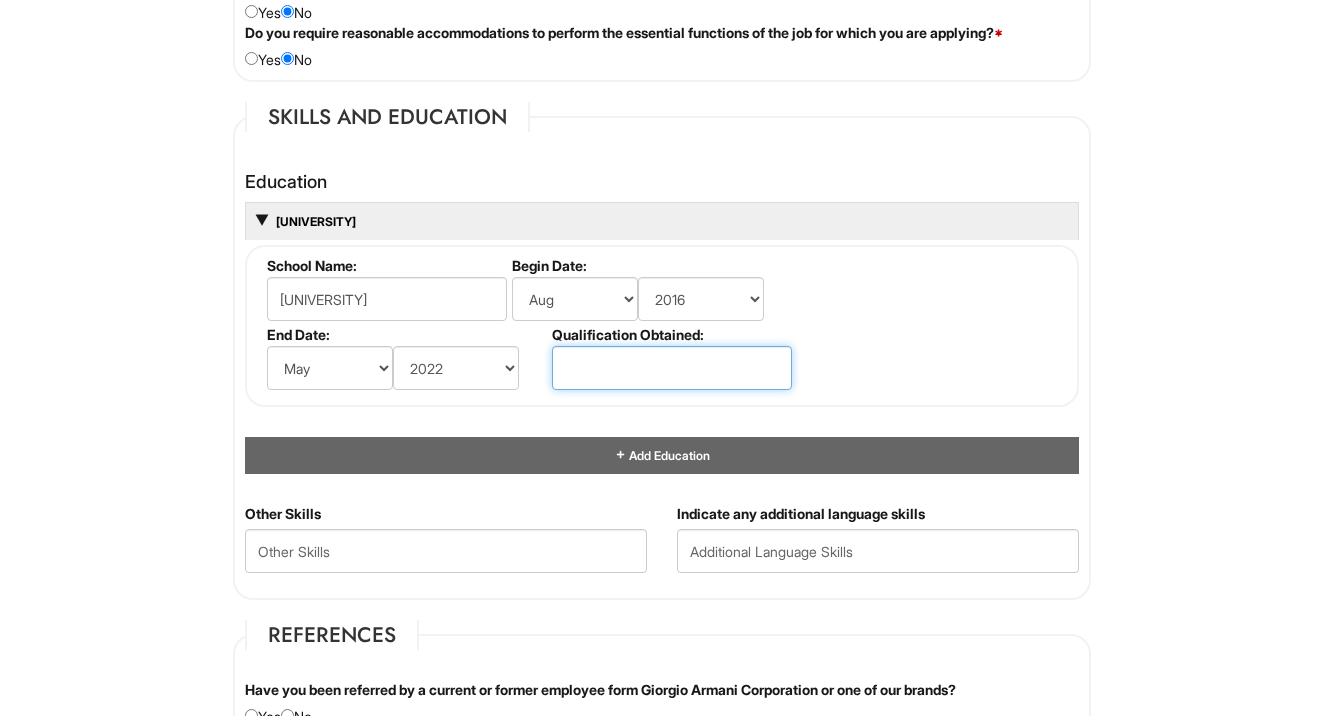 click at bounding box center (672, 368) 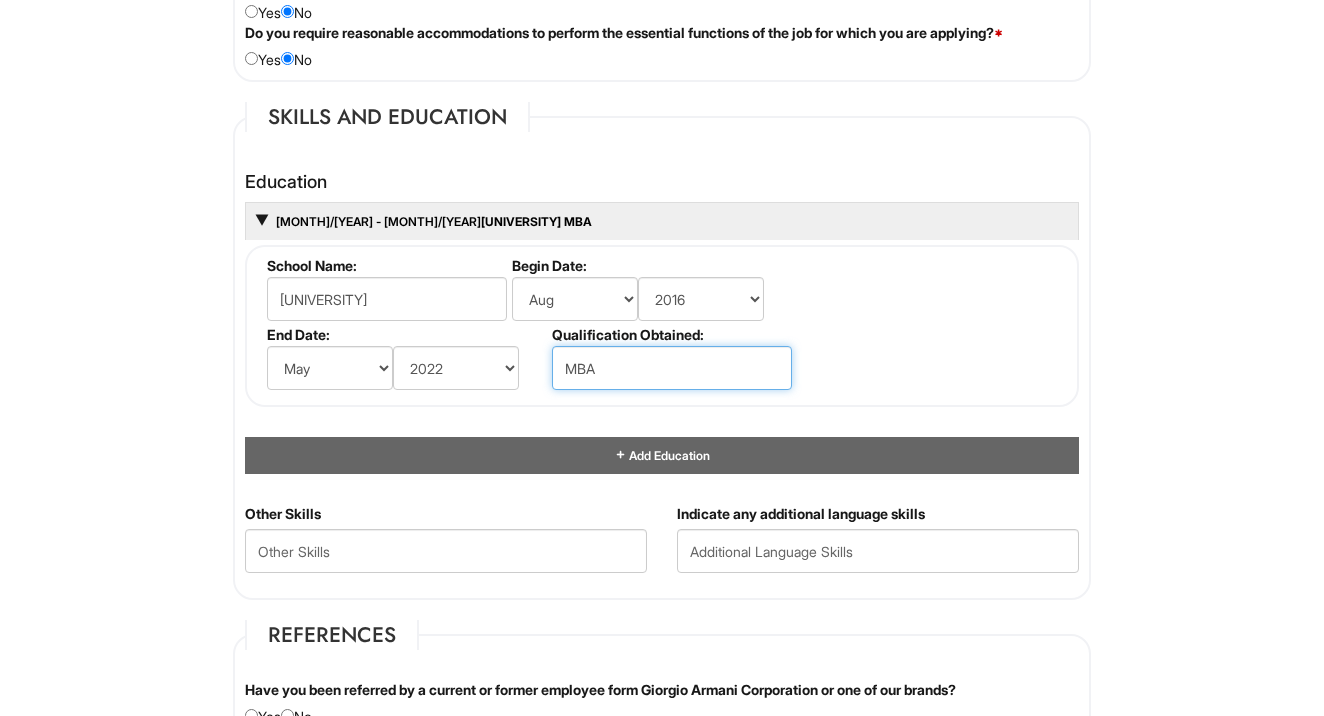 type on "MBA" 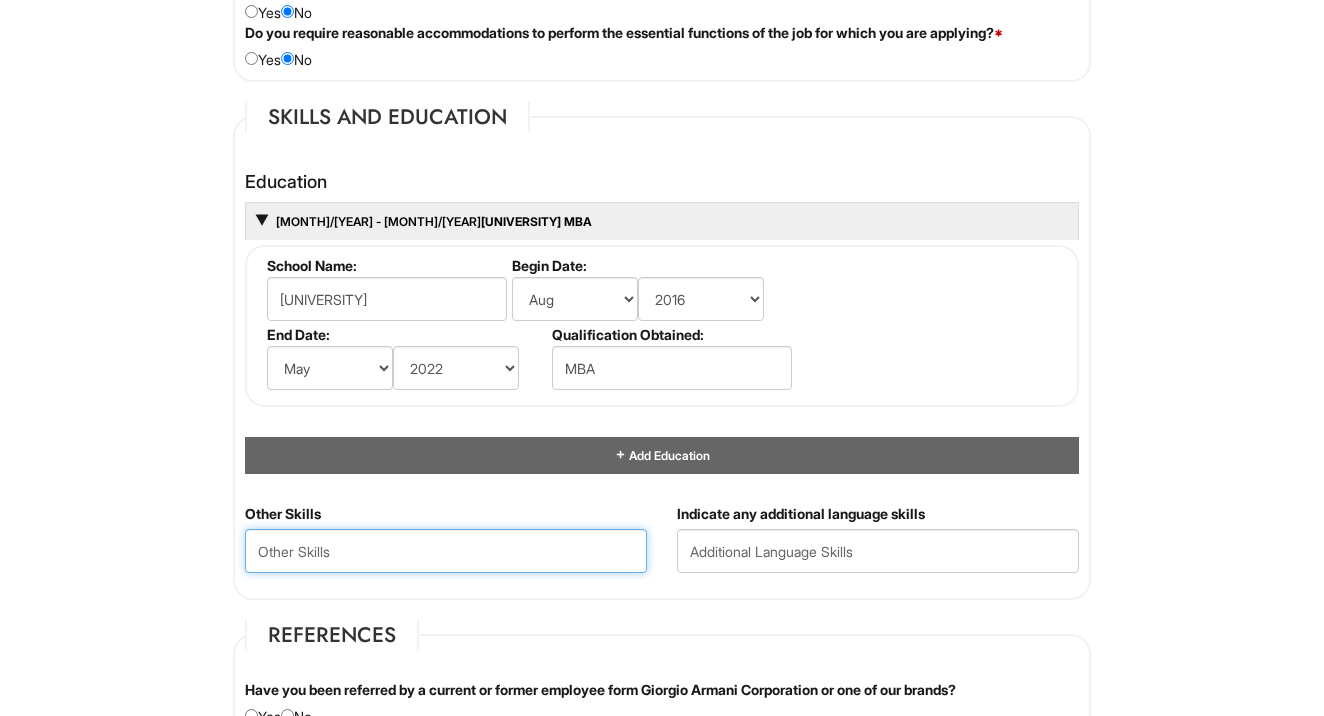 click at bounding box center (446, 551) 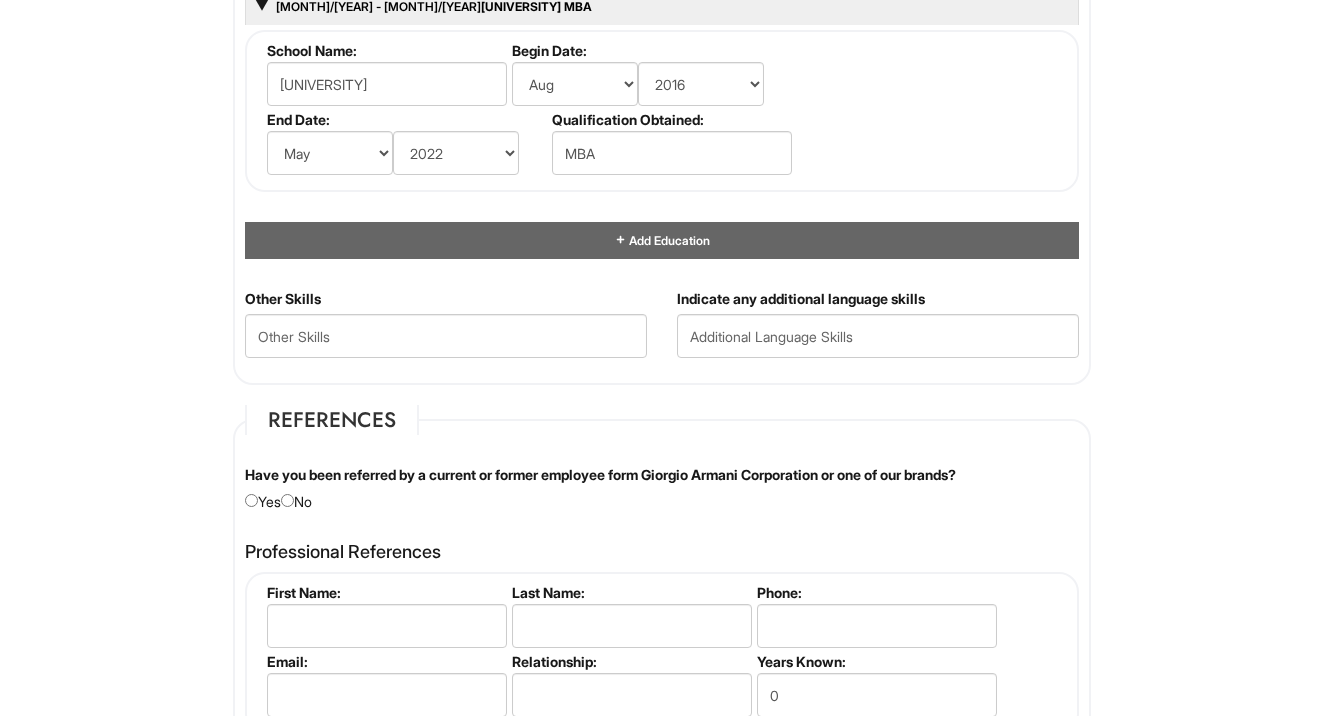 click on "Have you been referred by a current or former employee form Giorgio Armani Corporation or one of our brands?    Yes   No" at bounding box center [662, 488] 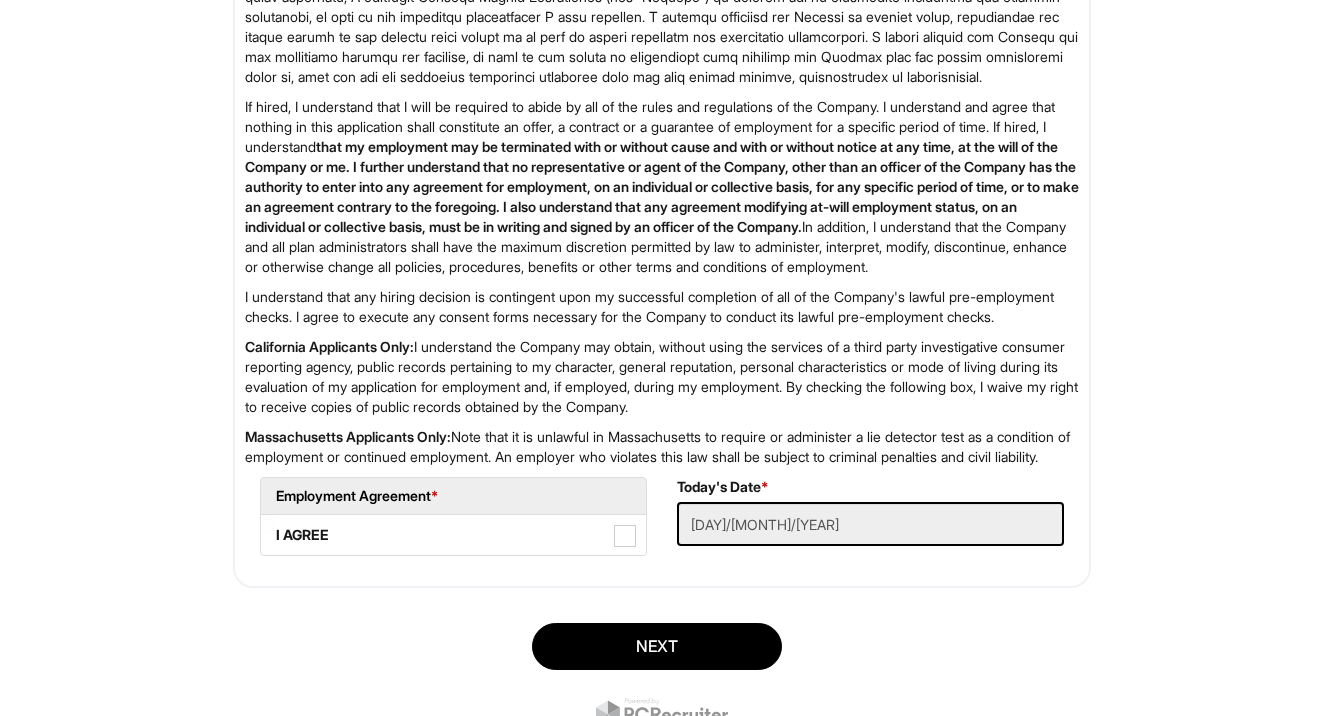 scroll, scrollTop: 3185, scrollLeft: 0, axis: vertical 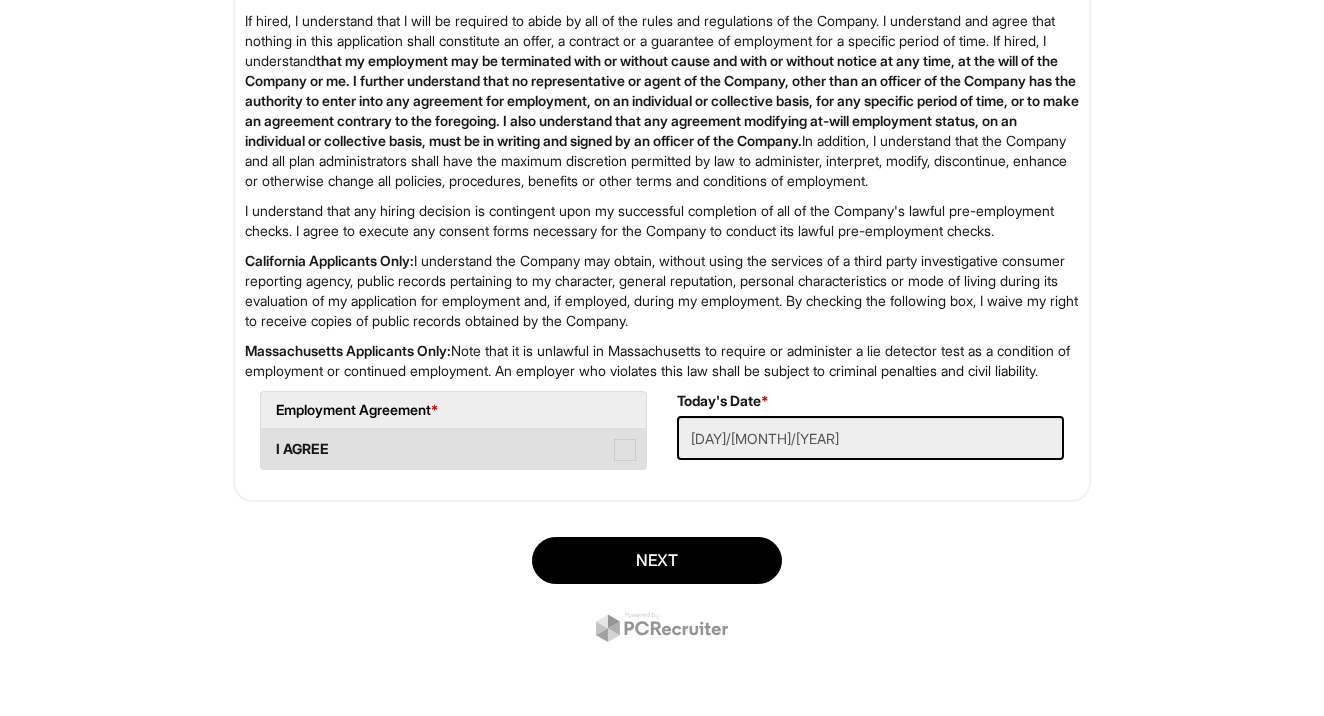 click at bounding box center [625, 450] 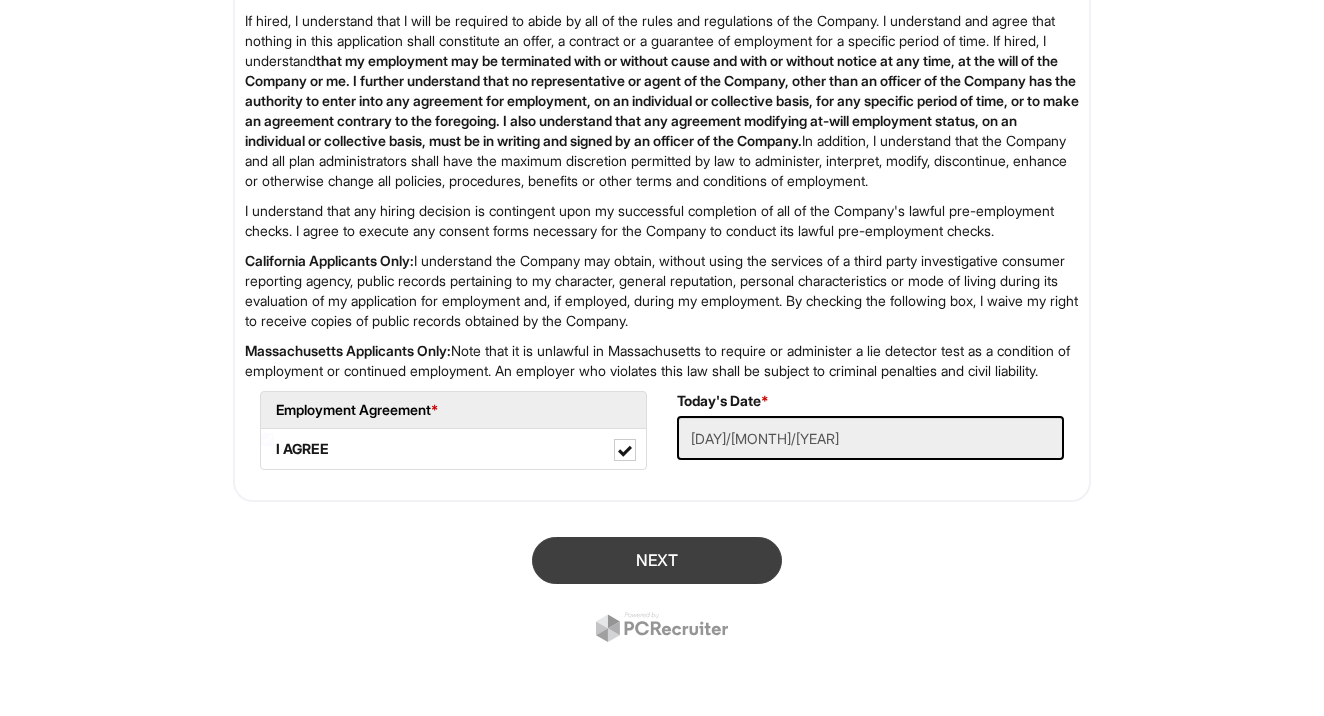 click on "Next" at bounding box center (657, 560) 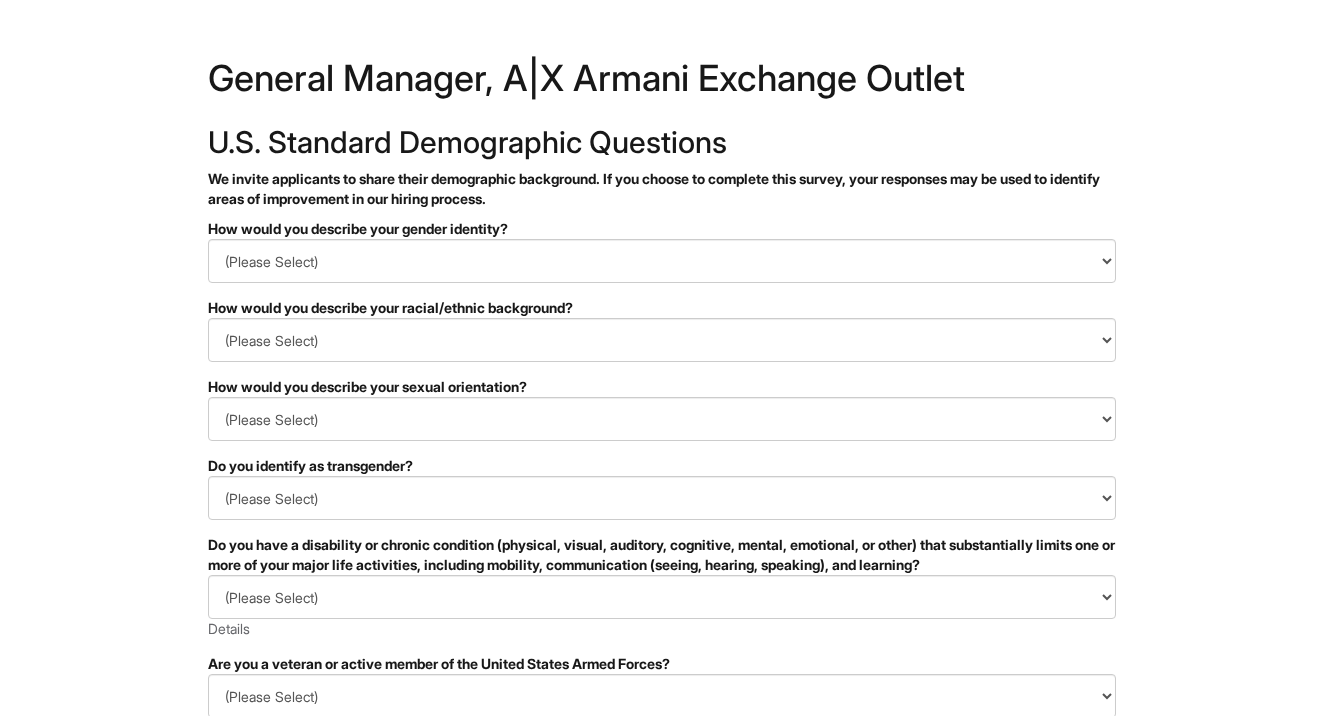 scroll, scrollTop: 0, scrollLeft: 0, axis: both 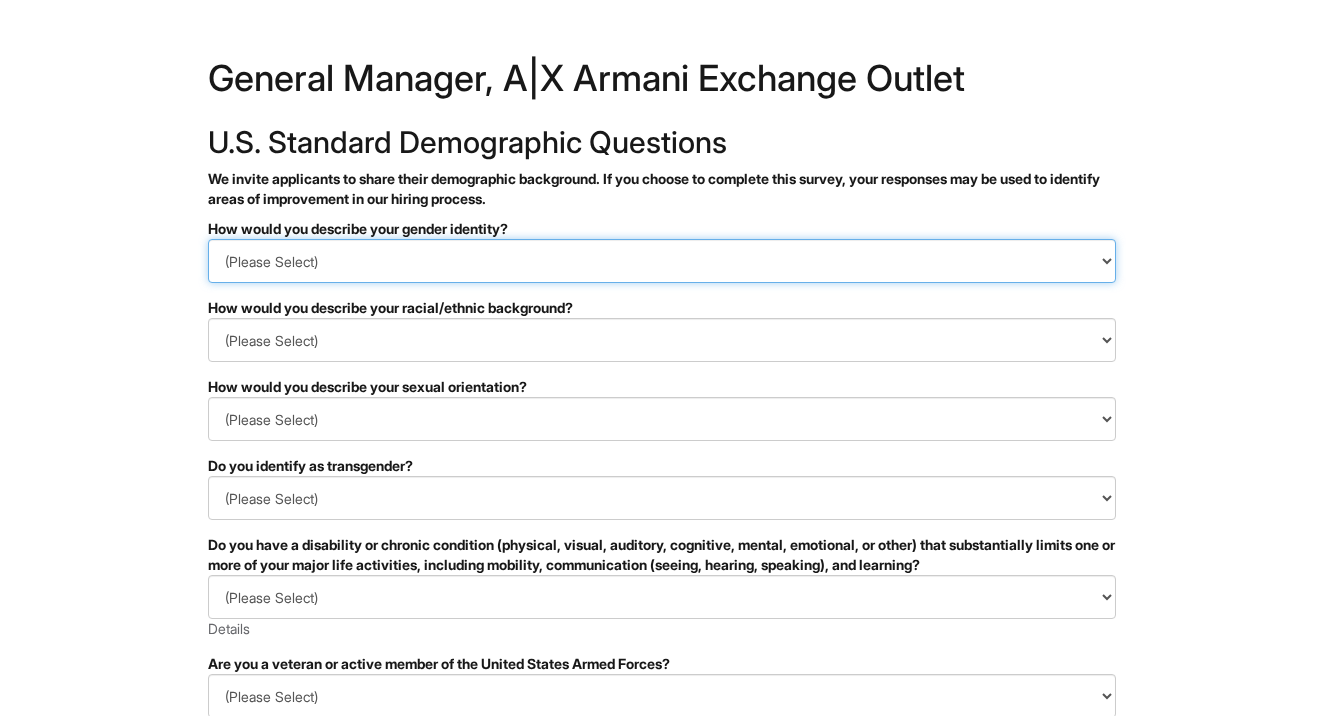 select on "Woman" 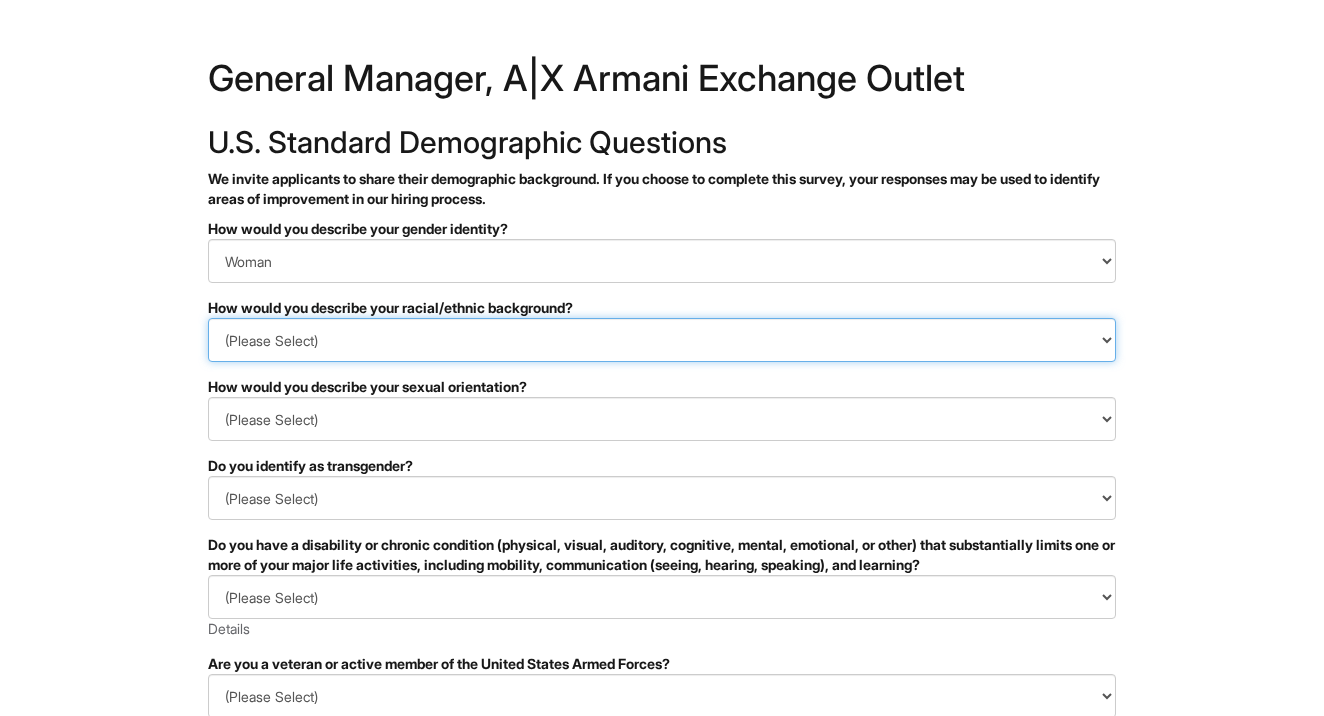 select on "White or European" 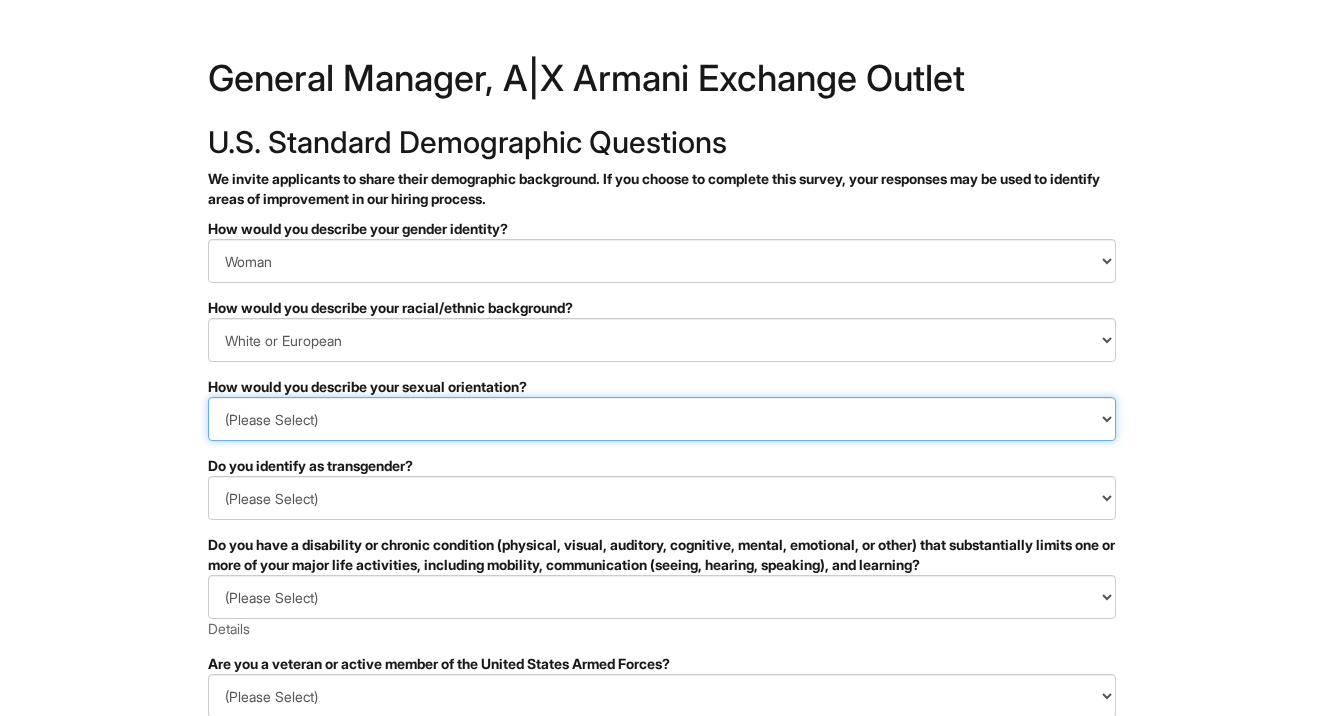 select on "I don't wish to answer" 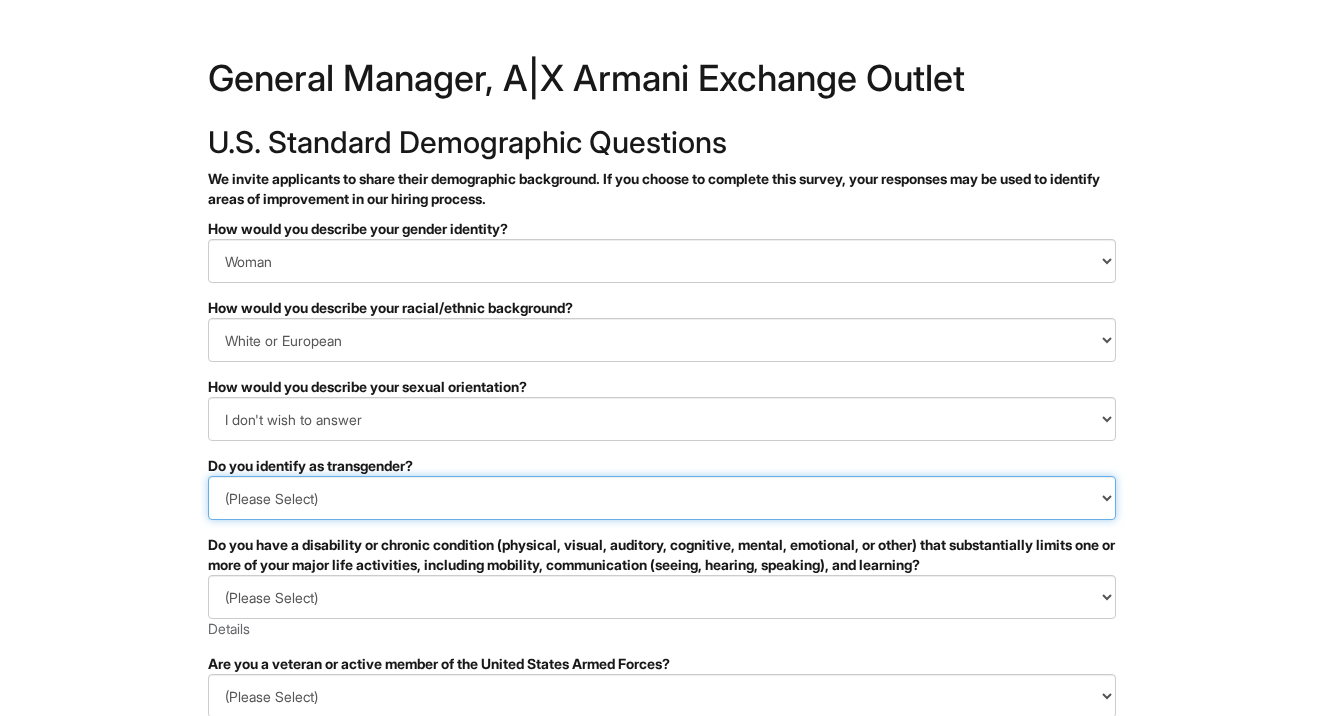 select on "No" 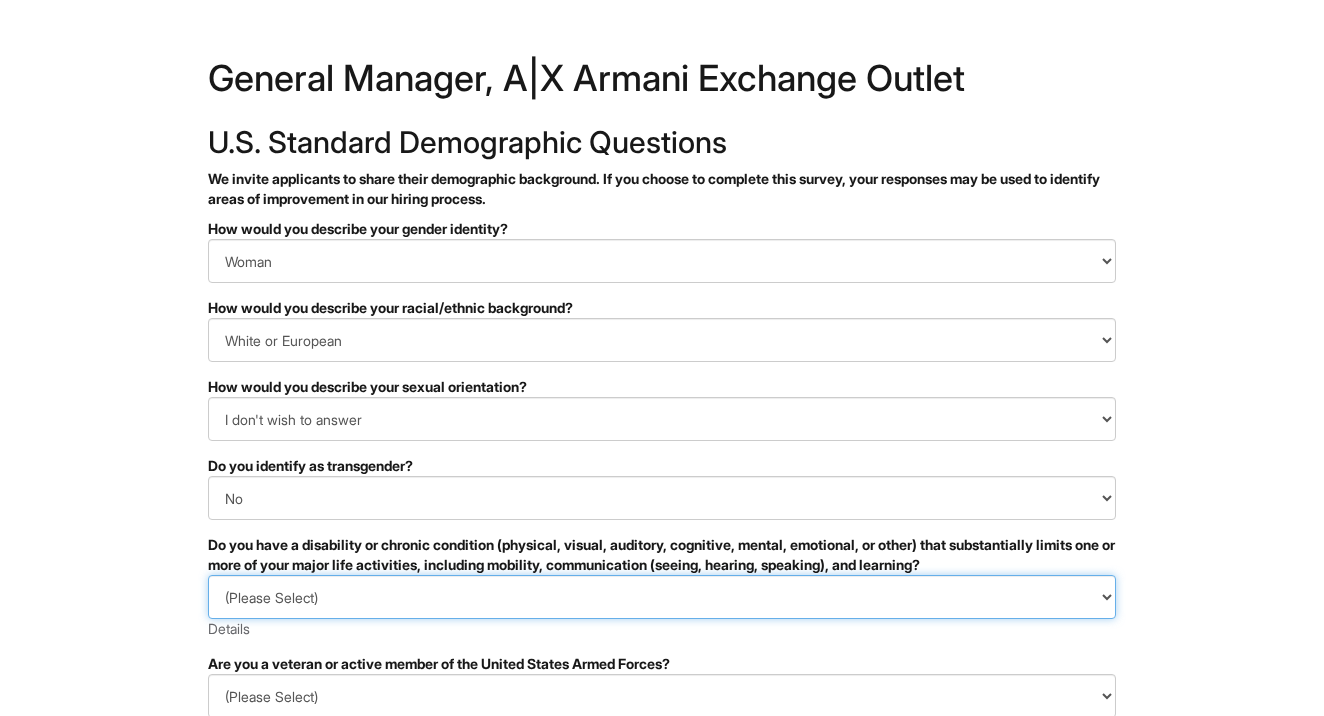 select on "NO, I DON'T HAVE A DISABILITY" 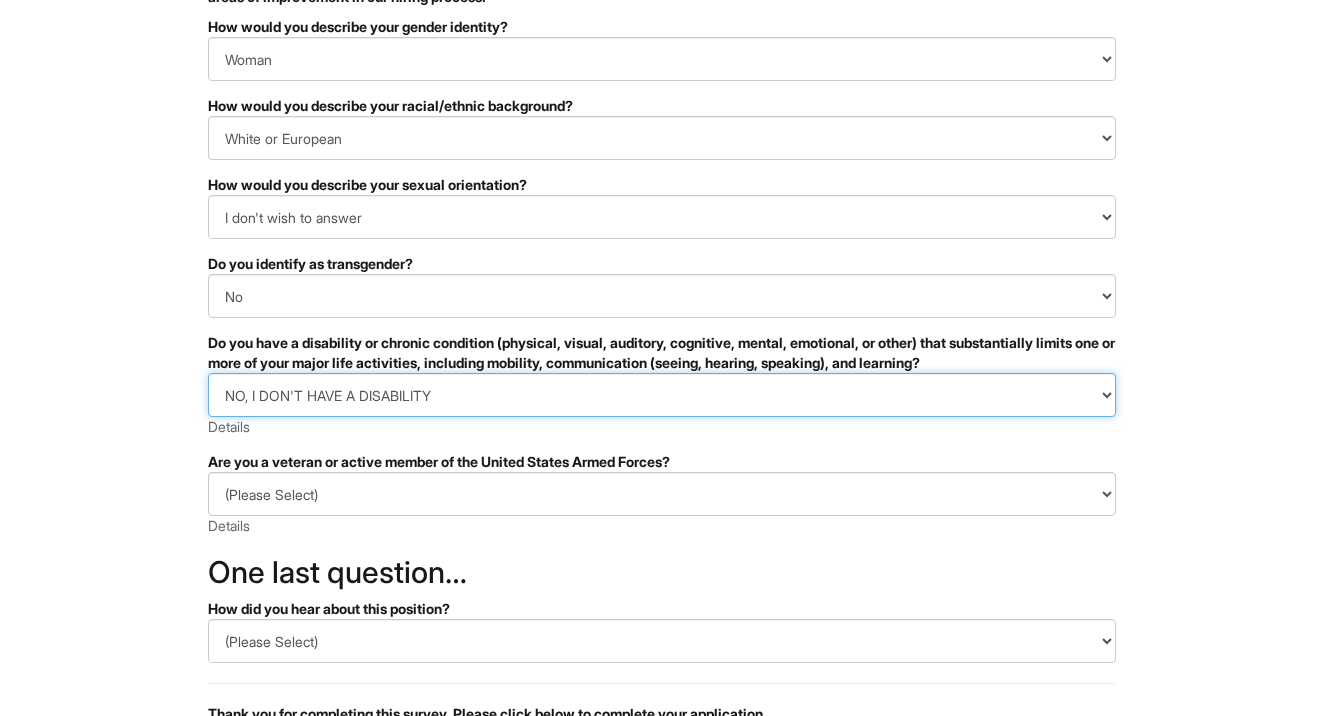 scroll, scrollTop: 257, scrollLeft: 0, axis: vertical 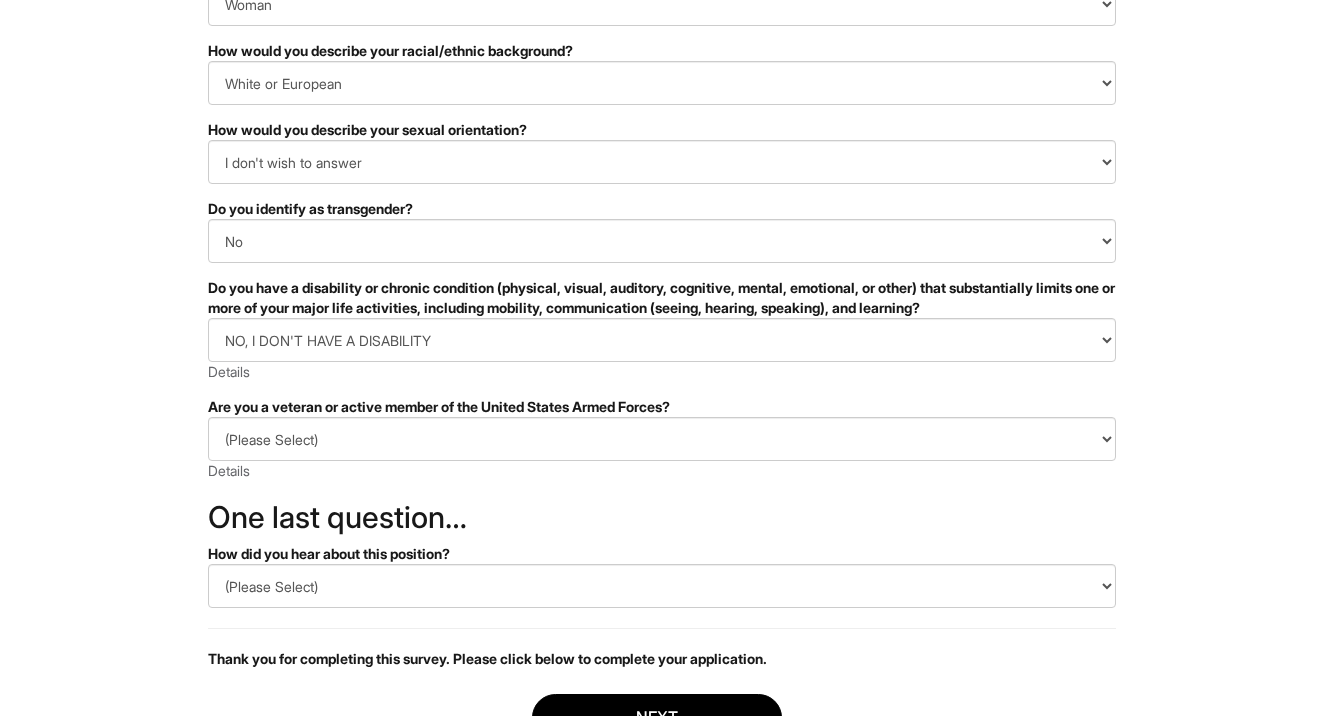 click on "Are you a veteran or active member of the United States Armed Forces?" at bounding box center (662, 407) 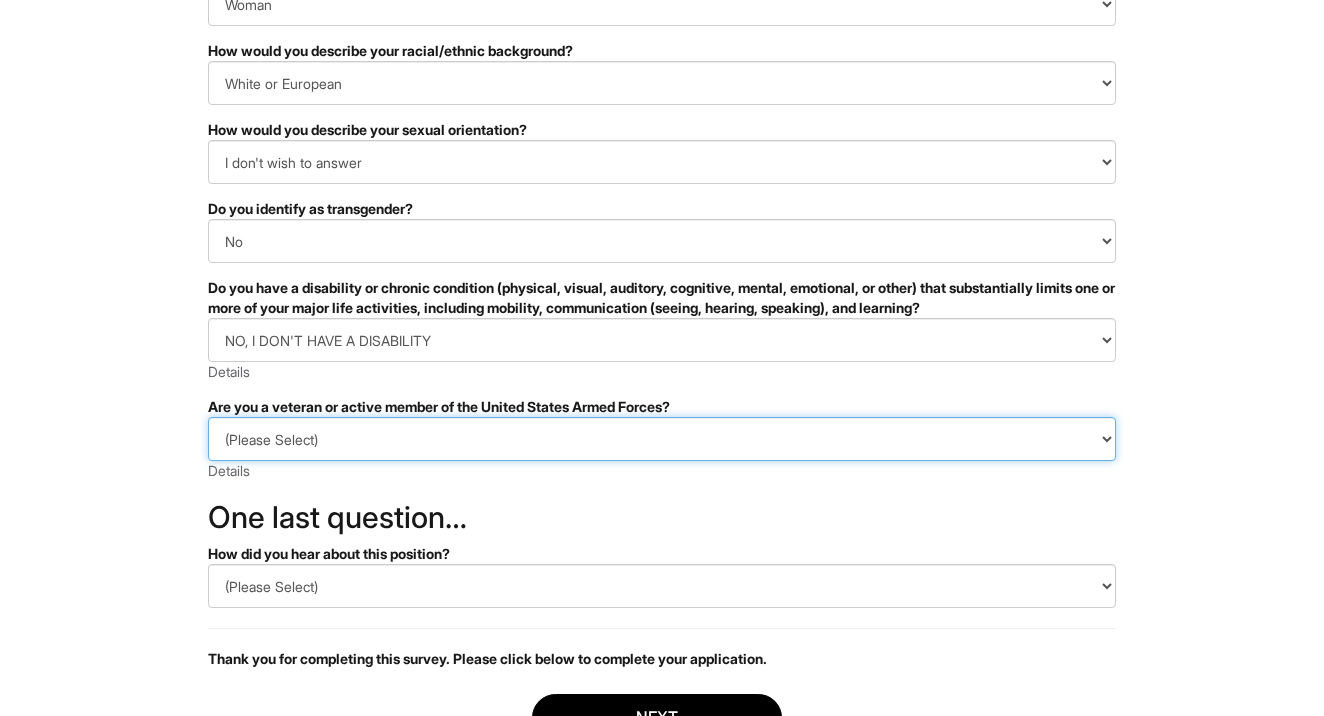 select on "I AM NOT A PROTECTED VETERAN" 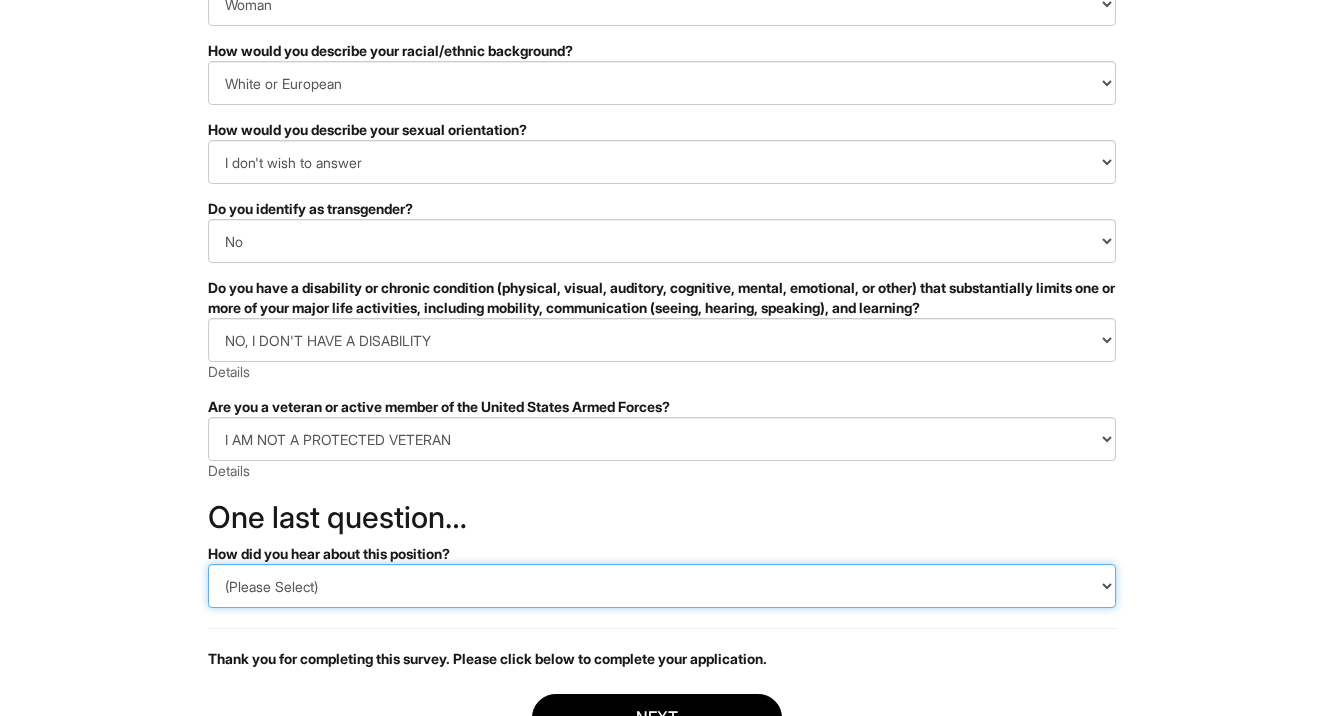 select on "LinkedIn" 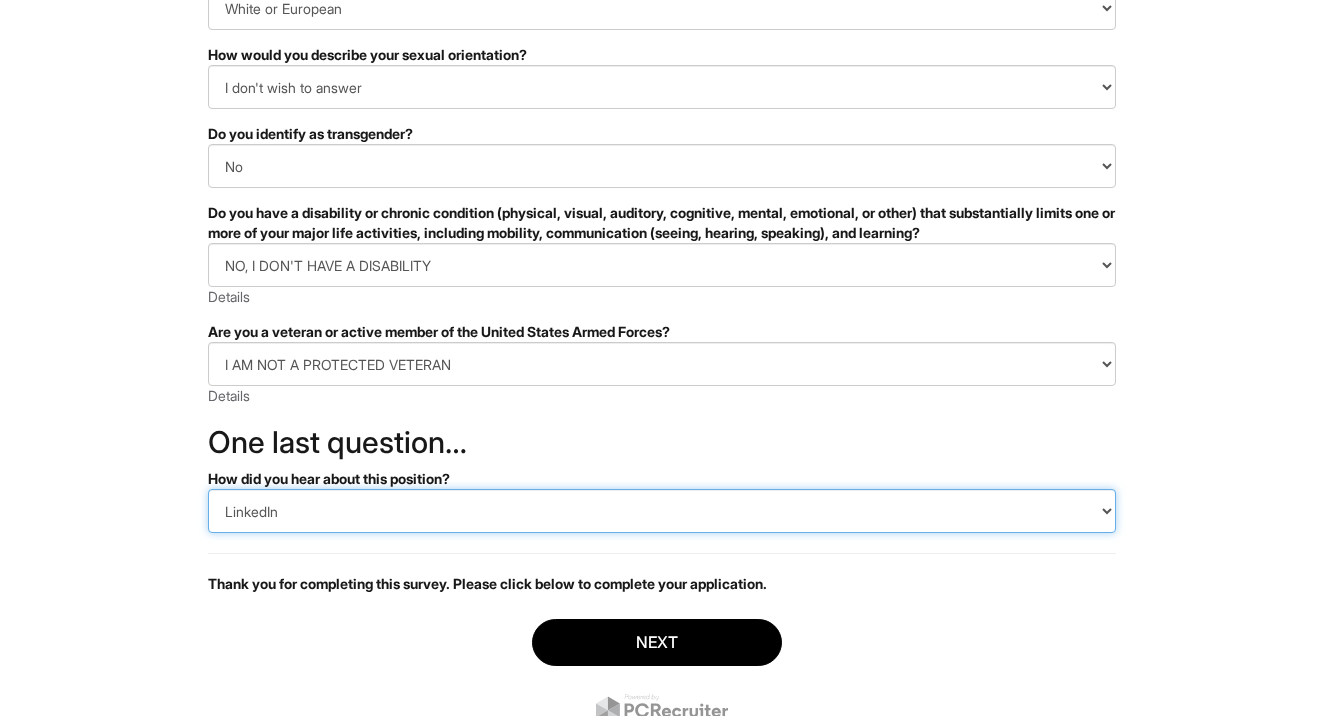 scroll, scrollTop: 351, scrollLeft: 0, axis: vertical 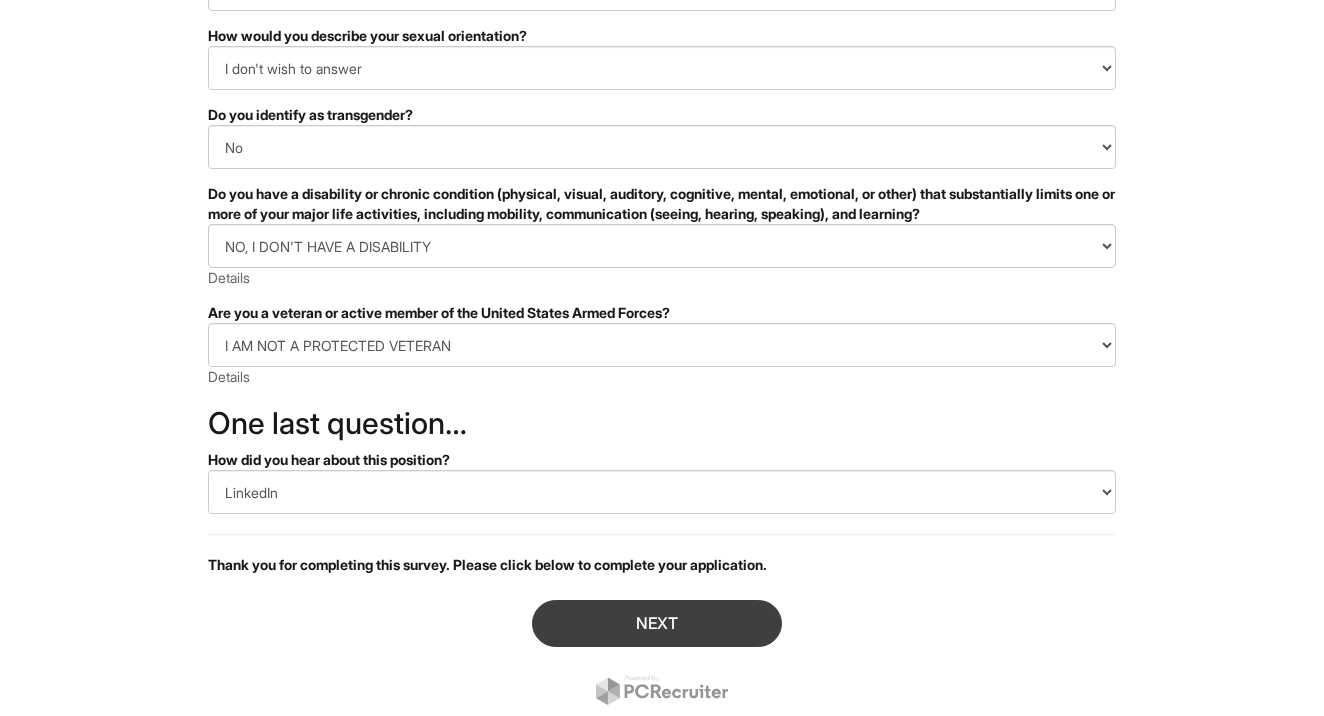 click on "Next" at bounding box center (657, 623) 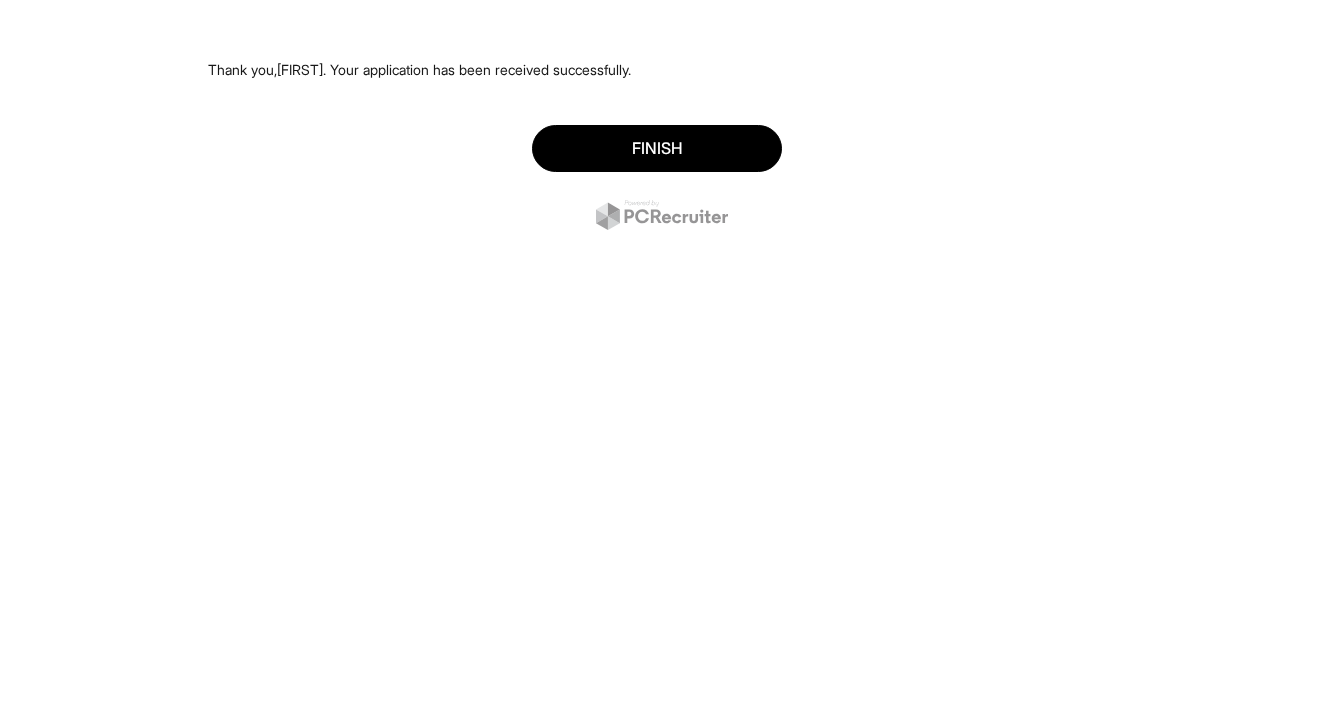 scroll, scrollTop: 0, scrollLeft: 0, axis: both 